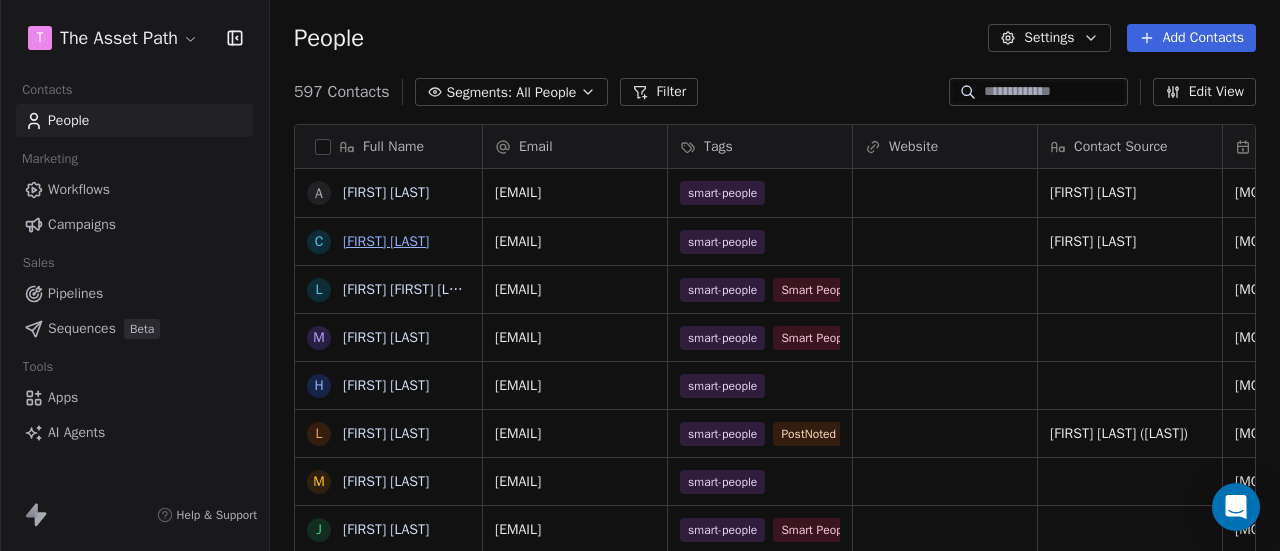 scroll, scrollTop: 0, scrollLeft: 0, axis: both 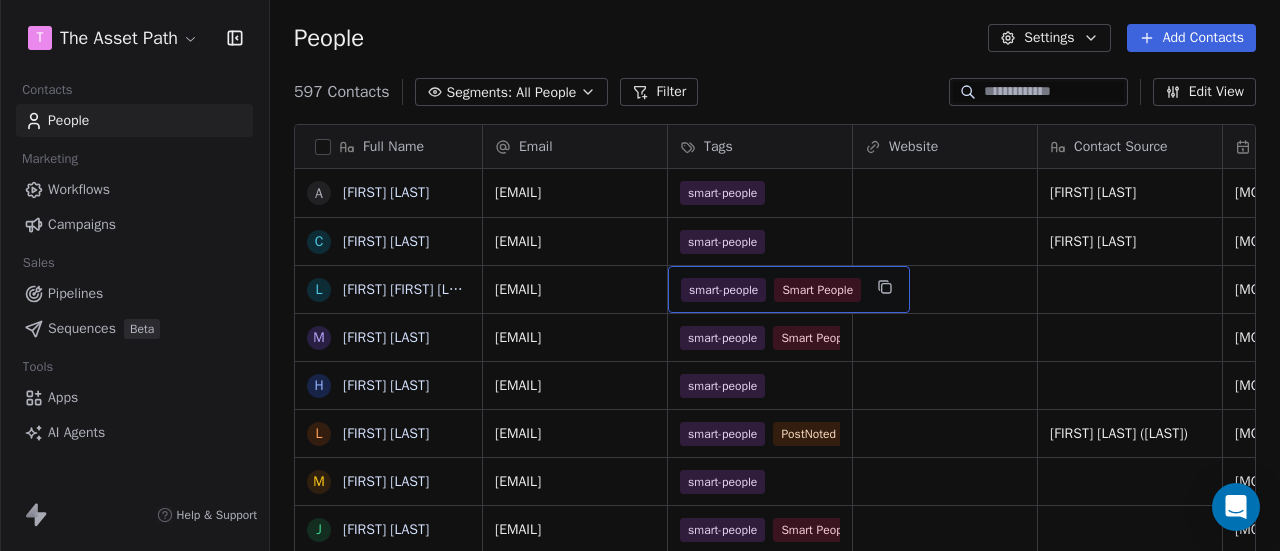 click on "smart-people Smart People" at bounding box center (789, 289) 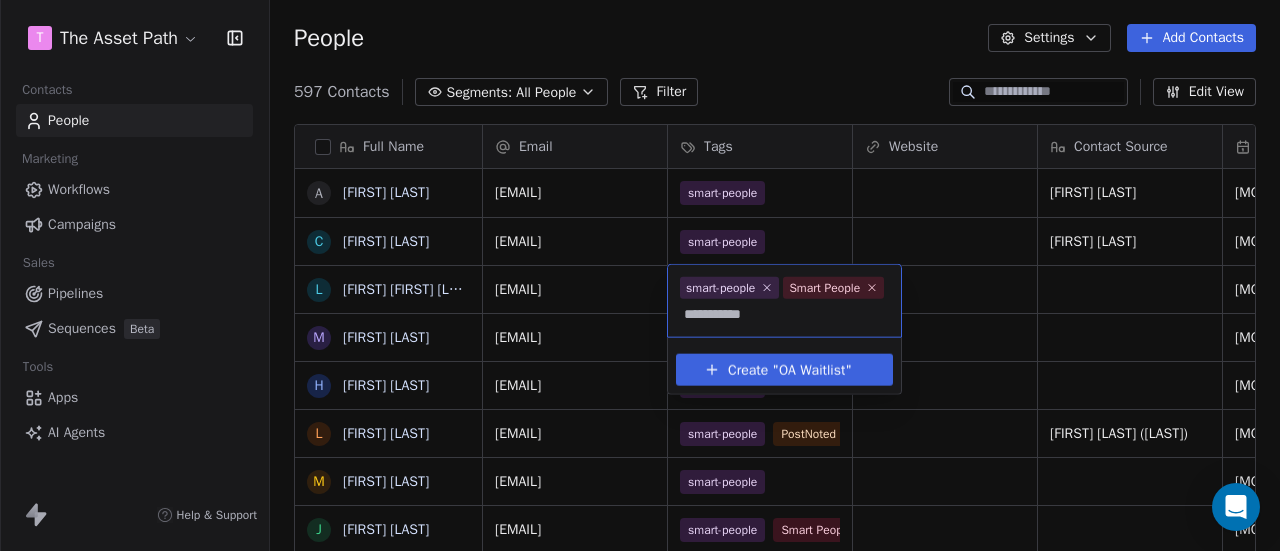type on "**********" 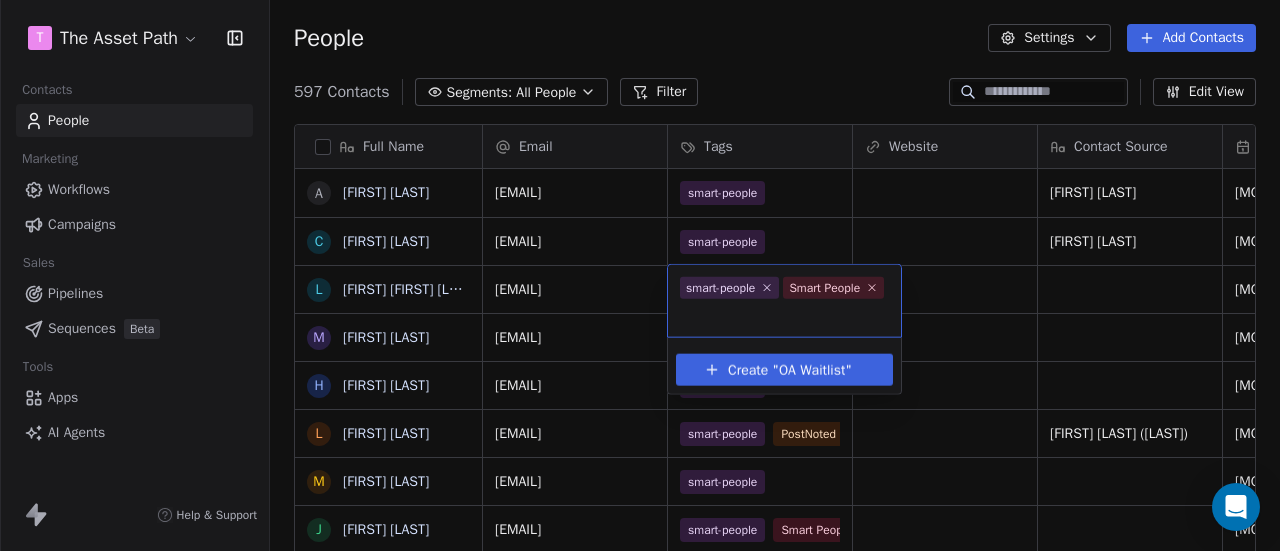 scroll, scrollTop: 22, scrollLeft: 0, axis: vertical 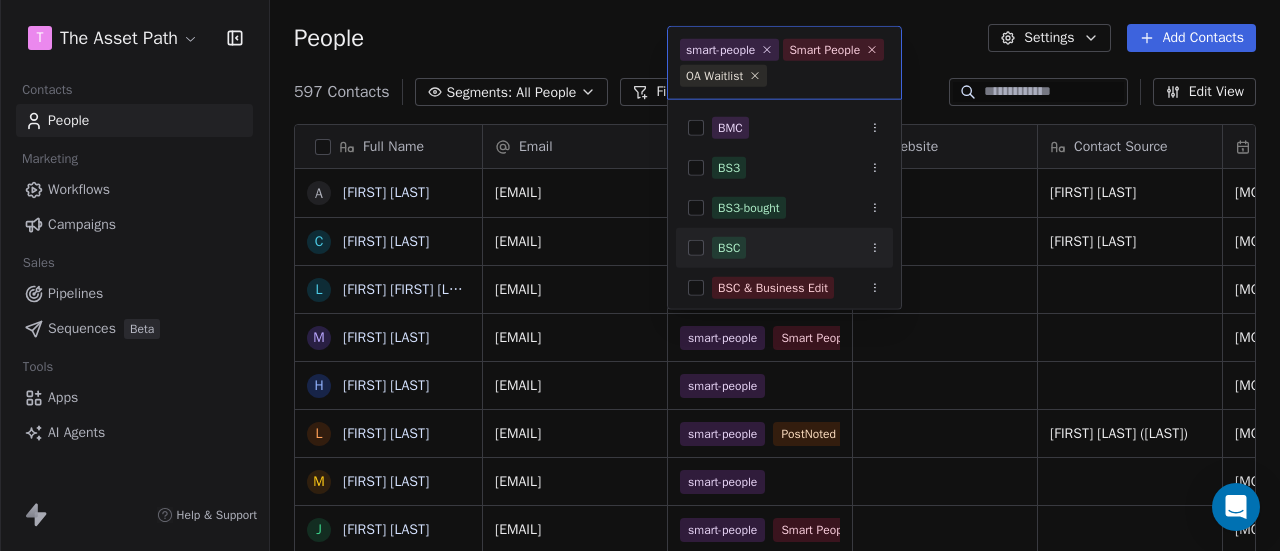 click on "T The Asset Path Contacts People Marketing Workflows Campaigns Sales Pipelines Sequences Beta Tools Apps AI Agents Help & Support People Settings  Add Contacts 597 Contacts Segments: All People Filter  Edit View Tag Add to Sequence Export Full Name A [FIRST] [LAST] C [FIRST] [LAST] L [FIRST] [LAST] M [FIRST] [LAST] H [FIRST] [LAST] L [FIRST] [LAST] M [FIRST] [LAST] J [FIRST] [LAST] I [FIRST] [LAST] J [FIRST] [LAST] J [FIRST] [LAST] K [FIRST] [LAST] E [FIRST] [LAST] S [FIRST] [LAST] C [FIRST] [LAST] J [FIRST] [LAST] L [FIRST] [LAST] R [FIRST] [LAST] S [FIRST] [LAST] J [FIRST] [LAST] K [FIRST] [LAST] J [FIRST] [LAST] F [FIRST] [LAST] K [FIRST] [LAST] A [FIRST] [LAST] J [FIRST] [LAST] T [FIRST] [LAST] T [FIRST] [LAST] [FIRST] [LAST] Email Tags Website Contact Source Created Date CAT Last Activity Date CAT Email Marketing Consent Stage [EMAIL] smart-people [FIRST] [LAST] [MONTH] [DAY], [YEAR] [HOUR]:[MINUTE] [AM/PM] Subscribed [EMAIL] smart-people [FIRST] [LAST] [MONTH] [DAY], [YEAR] [HOUR]:[MINUTE] [AM/PM] Subscribed [EMAIL] smart-people" at bounding box center (640, 275) 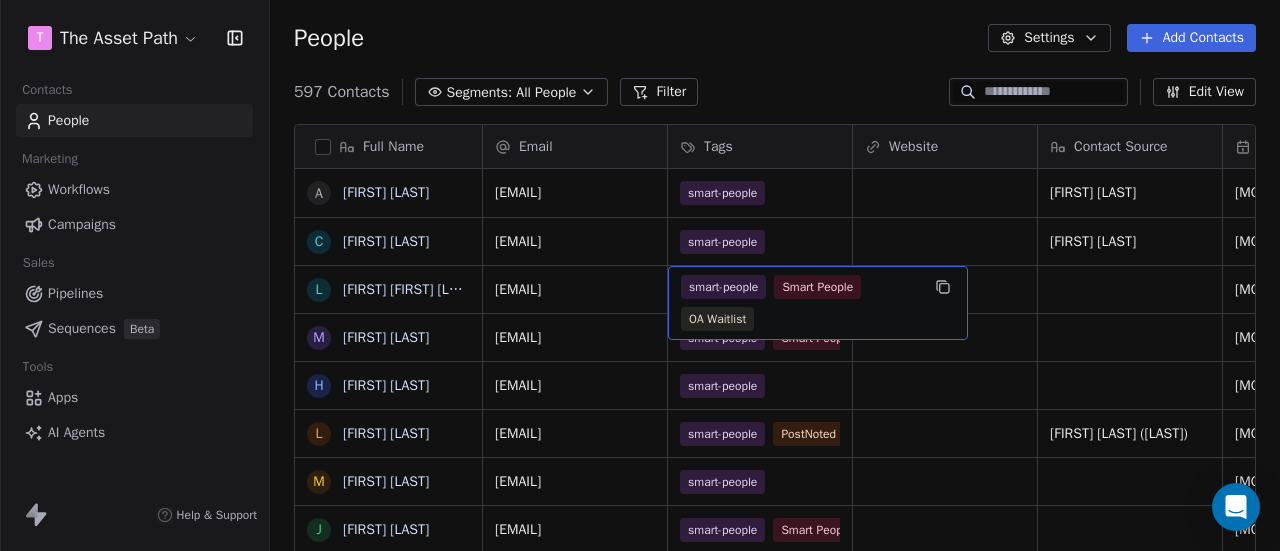 click on "smart-people Smart People OA Waitlist" at bounding box center (800, 303) 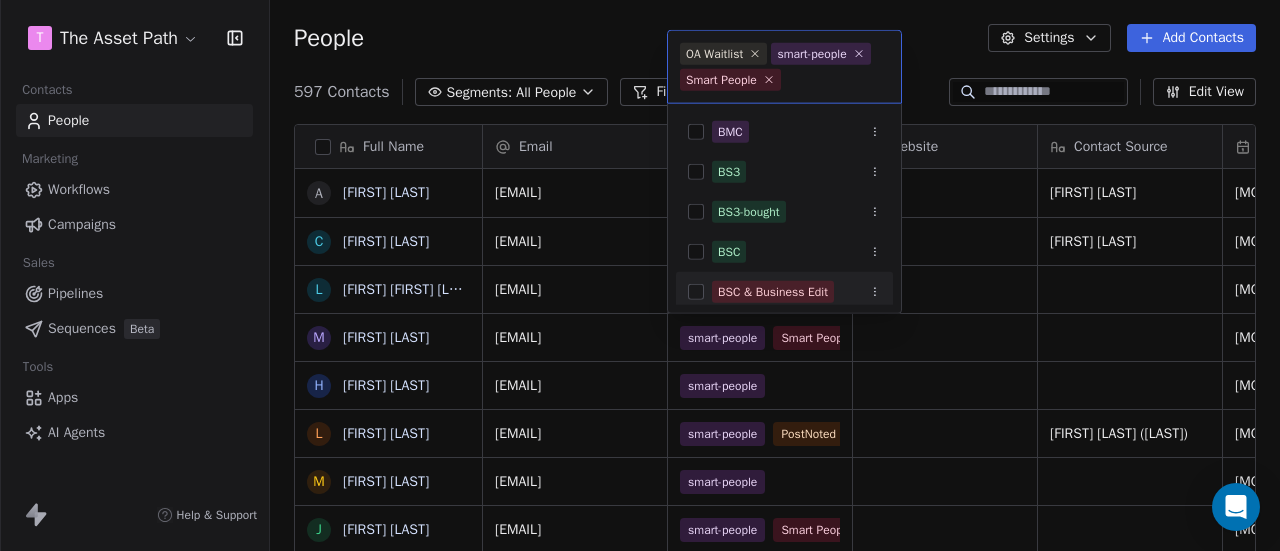 click on "T The Asset Path Contacts People Marketing Workflows Campaigns Sales Pipelines Sequences Beta Tools Apps AI Agents Help & Support People Settings  Add Contacts 597 Contacts Segments: All People Filter  Edit View Tag Add to Sequence Export Full Name A [FIRST] [LAST] C [FIRST] [LAST] L [FIRST] [LAST] M [FIRST] [LAST] H [FIRST] [LAST] L [FIRST] [LAST] M [FIRST] [LAST] J [FIRST] [LAST] I [FIRST] [LAST] J [FIRST] [LAST] J [FIRST] [LAST] K [FIRST] [LAST] E [FIRST] [LAST] S [FIRST] [LAST] C [FIRST] [LAST] J [FIRST] [LAST] L [FIRST] [LAST] R [FIRST] [LAST] S [FIRST] [LAST] J [FIRST] [LAST] K [FIRST] [LAST] J [FIRST] [LAST] F [FIRST] [LAST] K [FIRST] [LAST] A [FIRST] [LAST] J [FIRST] [LAST] T [FIRST] [LAST] T [FIRST] [LAST] [FIRST] [LAST] Email Tags Website Contact Source Created Date CAT Last Activity Date CAT Email Marketing Consent Stage [EMAIL] smart-people [FIRST] [LAST] [MONTH] [DAY], [YEAR] [HOUR]:[MINUTE] [AM/PM] Subscribed [EMAIL] smart-people [FIRST] [LAST] [MONTH] [DAY], [YEAR] [HOUR]:[MINUTE] [AM/PM] Subscribed [EMAIL] smart-people" at bounding box center [640, 275] 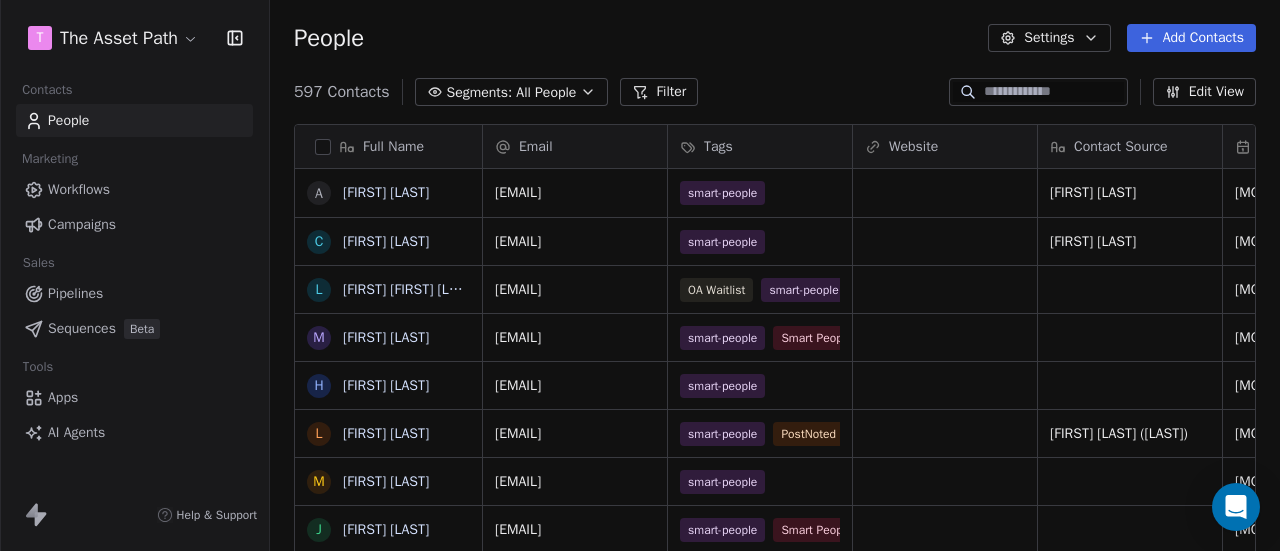 click on "All People" at bounding box center (546, 92) 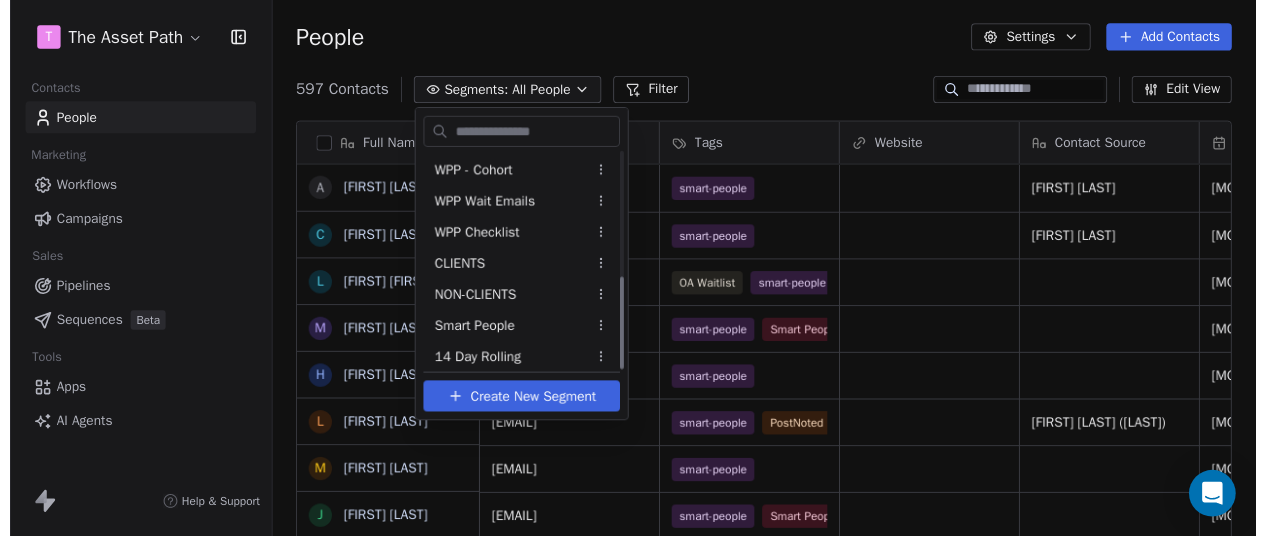 scroll, scrollTop: 296, scrollLeft: 0, axis: vertical 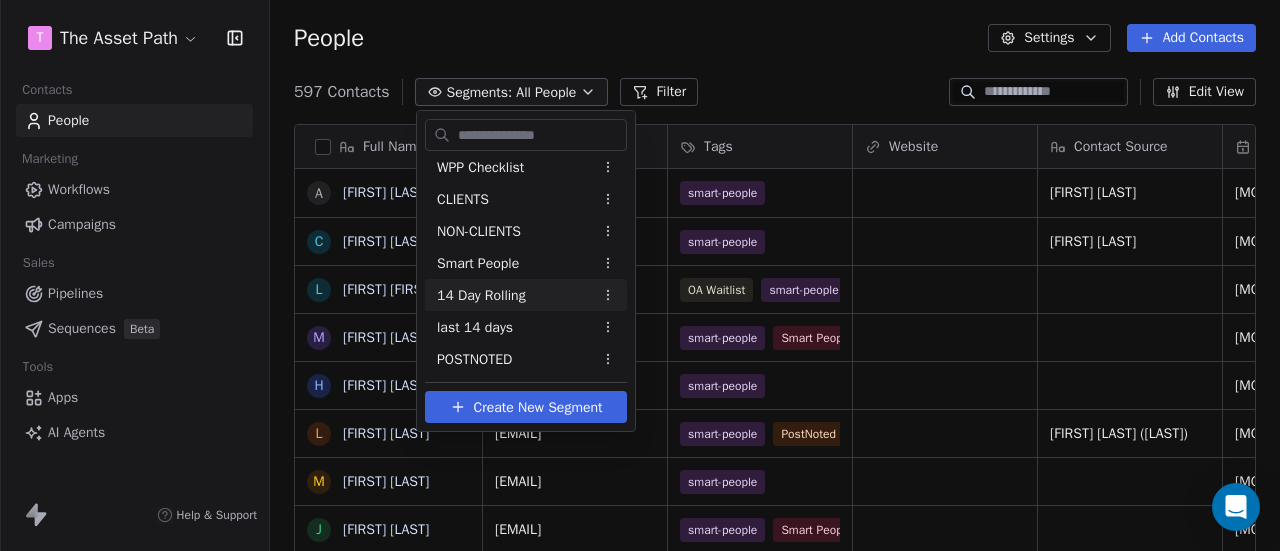 click on "T The Asset Path Contacts People Marketing Workflows Campaigns Sales Pipelines Sequences Beta Tools Apps AI Agents Help & Support People Settings Add Contacts 597 Contacts Segments: All People Filter Edit View Tag Add to Sequence Export Full Name A [FIRST] [LAST] C [FIRST] [LAST] L [FIRST] [LAST] M [FIRST] [LAST] H [FIRST] [LAST] L [FIRST] [LAST] M [FIRST] [LAST] J [FIRST] [LAST] I [FIRST] [LAST] J [FIRST] [LAST] J [FIRST] [LAST] K [FIRST] [LAST] E [FIRST] [LAST] S [FIRST] [LAST] C [FIRST] [LAST] J [FIRST] [LAST] L [FIRST] [LAST] R [FIRST] [LAST] S [FIRST] [LAST] J [FIRST] [LAST] K [FIRST] [LAST] J [FIRST] [LAST] T [FIRST] [LAST] T [FIRST] [LAST] P [FIRST] [LAST] J [FIRST] [LAST] Email Tags Website Contact Source Created Date CAT Last Activity Date CAT Email Marketing Consent Stage [EMAIL] smart-people [FIRST] [LAST] [MONTH] [DAY], [YEAR] [HOUR]:[MINUTE] [AM/PM] Subscribed [EMAIL] smart-people [FIRST] [LAST] [MONTH] [DAY], [YEAR] [HOUR]:[MINUTE] [AM/PM] Subscribed [EMAIL] smart-people Smart People OA Waitlist" at bounding box center (640, 275) 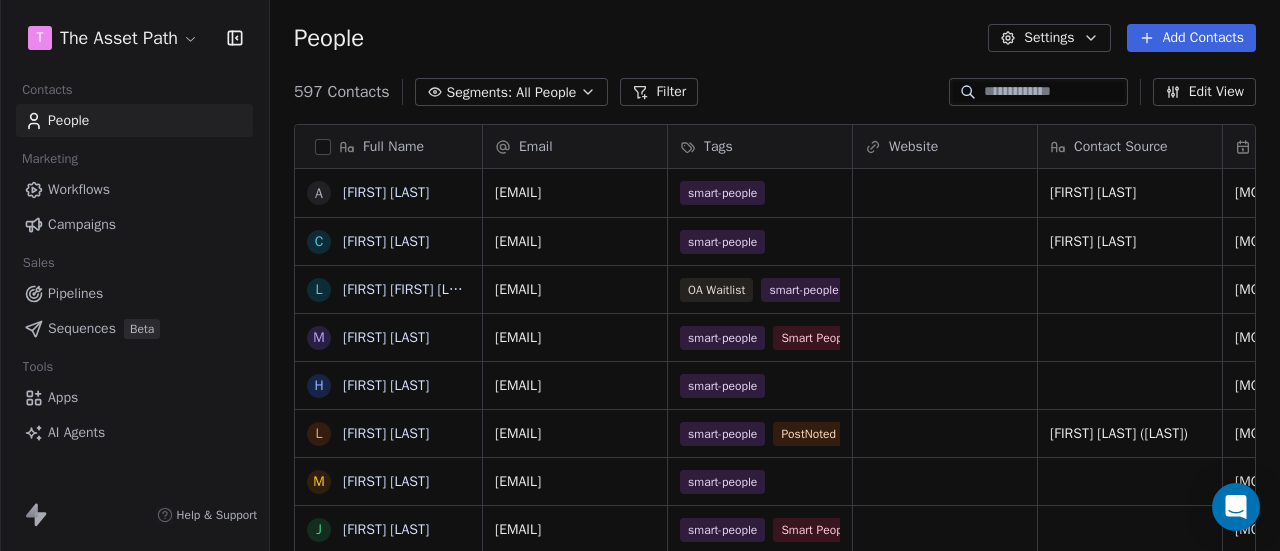 click on "T The Asset Path Contacts People Marketing Workflows Campaigns Sales Pipelines Sequences Beta Tools Apps AI Agents Help & Support People Settings Add Contacts 597 Contacts Segments: All People Filter Edit View Tag Add to Sequence Export Full Name A [FIRST] [LAST] C [FIRST] [LAST] L [FIRST] [LAST] M [FIRST] [LAST] H [FIRST] [LAST] L [FIRST] [LAST] M [FIRST] [LAST] J [FIRST] [LAST] I [FIRST] [LAST] J [FIRST] [LAST] J [FIRST] [LAST] K [FIRST] [LAST] E [FIRST] [LAST] S [FIRST] [LAST] C [FIRST] [LAST] J [FIRST] [LAST] L [FIRST] [LAST] R [FIRST] [LAST] S [FIRST] [LAST] J [FIRST] [LAST] K [FIRST] [LAST] J [FIRST] [LAST] T [FIRST] [LAST] T [FIRST] [LAST] P [FIRST] [LAST] J [FIRST] [LAST] Email Tags Website Contact Source Created Date CAT Last Activity Date CAT Email Marketing Consent Stage [EMAIL] smart-people [FIRST] [LAST] [MONTH] [DAY], [YEAR] [HOUR]:[MINUTE] [AM/PM] Subscribed [EMAIL] smart-people [FIRST] [LAST] [MONTH] [DAY], [YEAR] [HOUR]:[MINUTE] [AM/PM] Subscribed [EMAIL] smart-people Smart People OA Waitlist" at bounding box center (640, 275) 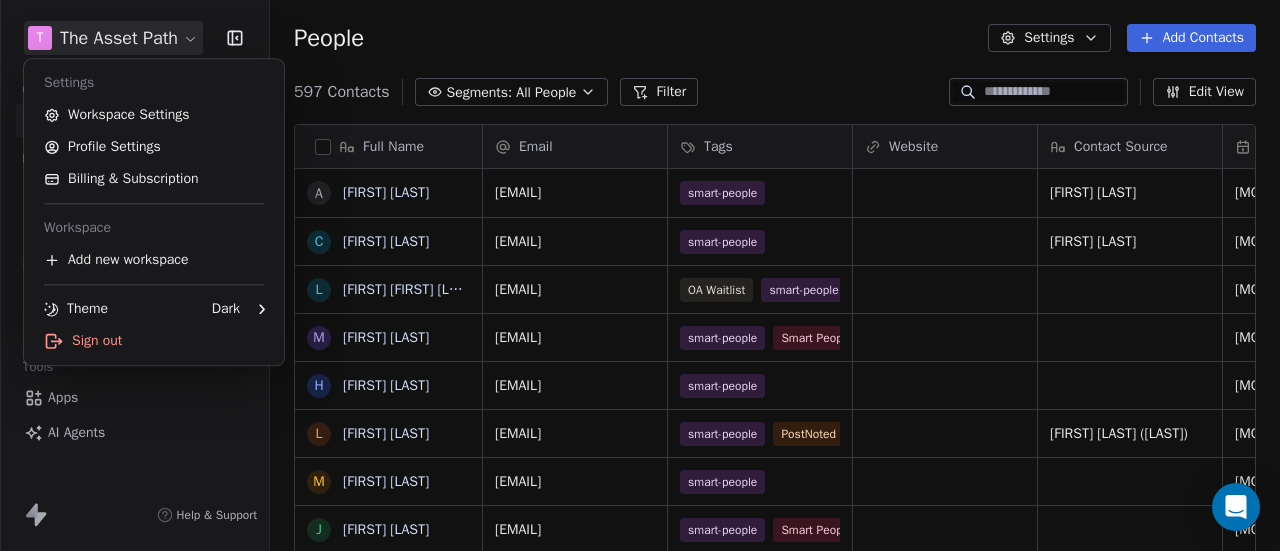 click on "T The Asset Path Contacts People Marketing Workflows Campaigns Sales Pipelines Sequences Beta Tools Apps AI Agents Help & Support People Settings Add Contacts 597 Contacts Segments: All People Filter Edit View Tag Add to Sequence Export Full Name A [FIRST] [LAST] C [FIRST] [LAST] L [FIRST] [LAST] M [FIRST] [LAST] H [FIRST] [LAST] L [FIRST] [LAST] M [FIRST] [LAST] J [FIRST] [LAST] I [FIRST] [LAST] J [FIRST] [LAST] J [FIRST] [LAST] K [FIRST] [LAST] E [FIRST] [LAST] S [FIRST] [LAST] C [FIRST] [LAST] J [FIRST] [LAST] L [FIRST] [LAST] R [FIRST] [LAST] S [FIRST] [LAST] J [FIRST] [LAST] K [FIRST] [LAST] J [FIRST] [LAST] T [FIRST] [LAST] T [FIRST] [LAST] P [FIRST] [LAST] J [FIRST] [LAST] Email Tags Website Contact Source Created Date CAT Last Activity Date CAT Email Marketing Consent Stage [EMAIL] smart-people [FIRST] [LAST] [MONTH] [DAY], [YEAR] [HOUR]:[MINUTE] [AM/PM] Subscribed [EMAIL] smart-people [FIRST] [LAST] [MONTH] [DAY], [YEAR] [HOUR]:[MINUTE] [AM/PM] Subscribed [EMAIL] smart-people Smart People OA Waitlist" at bounding box center [640, 275] 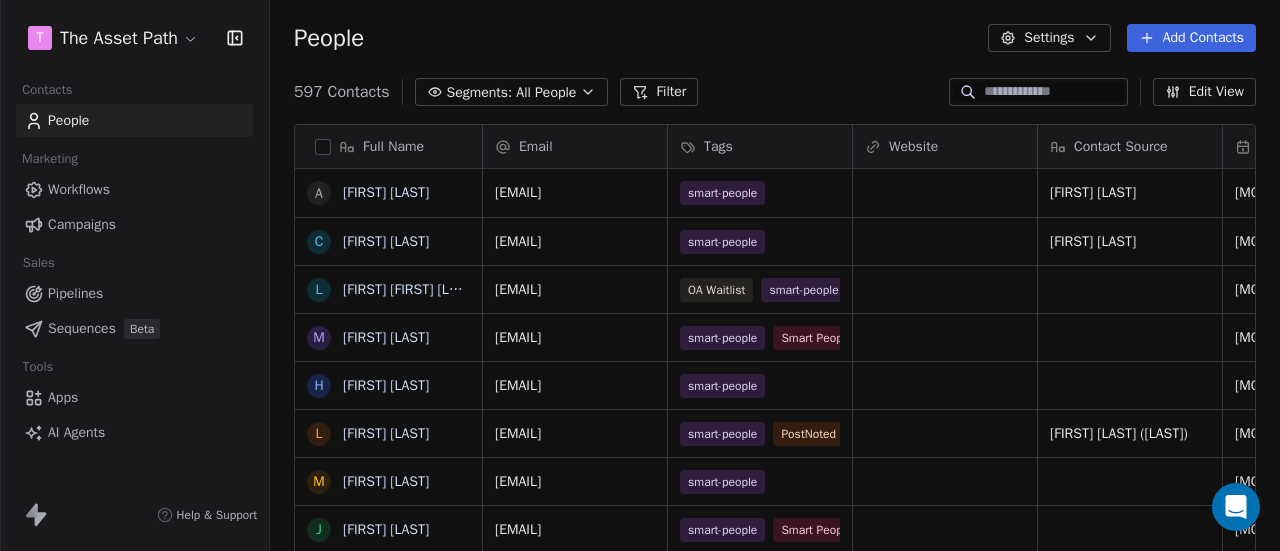 click on "Settings" at bounding box center (1049, 38) 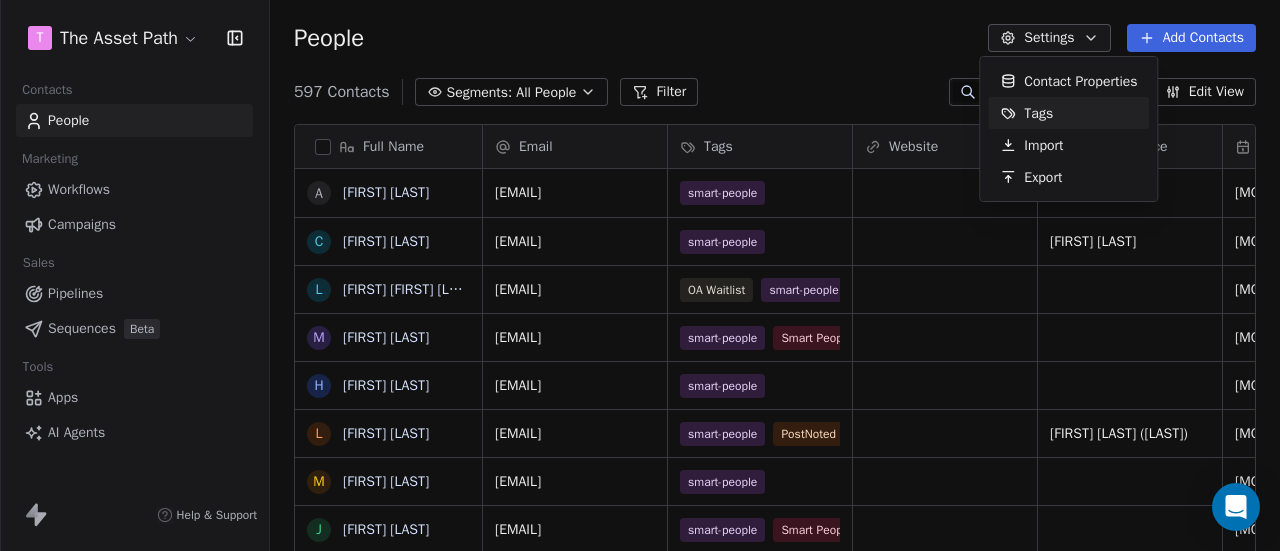click on "Tags" at bounding box center (1038, 113) 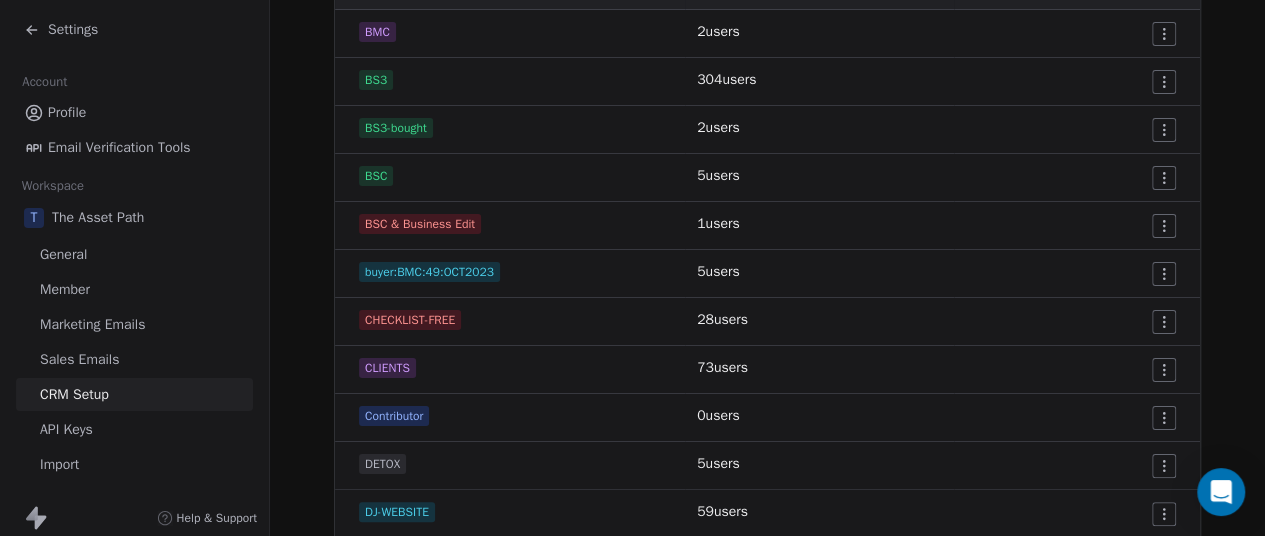 scroll, scrollTop: 200, scrollLeft: 0, axis: vertical 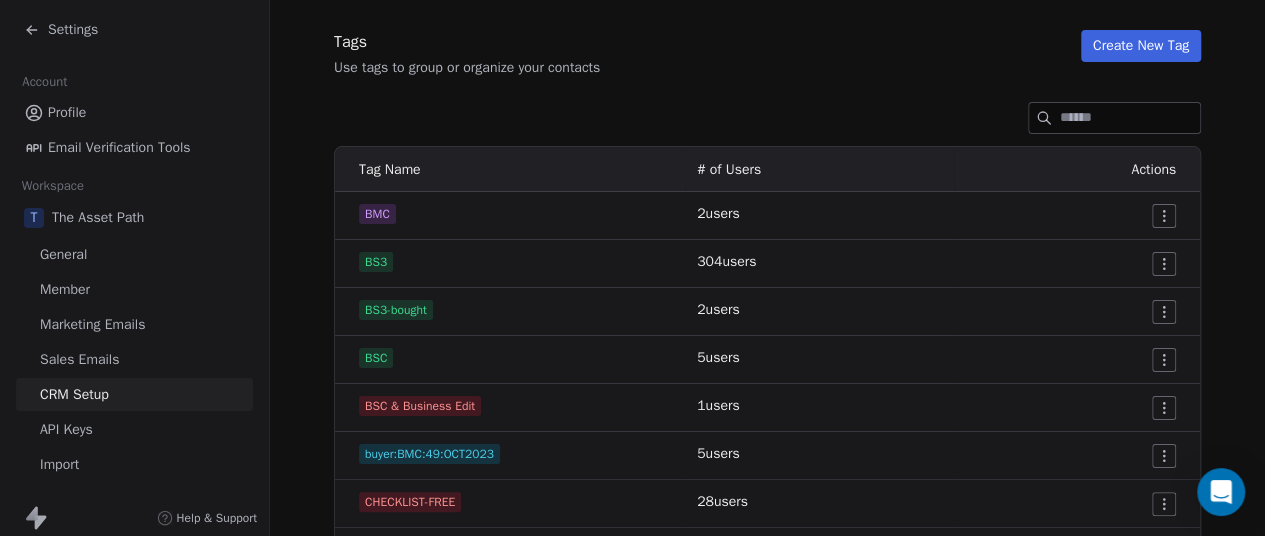 click at bounding box center [1130, 118] 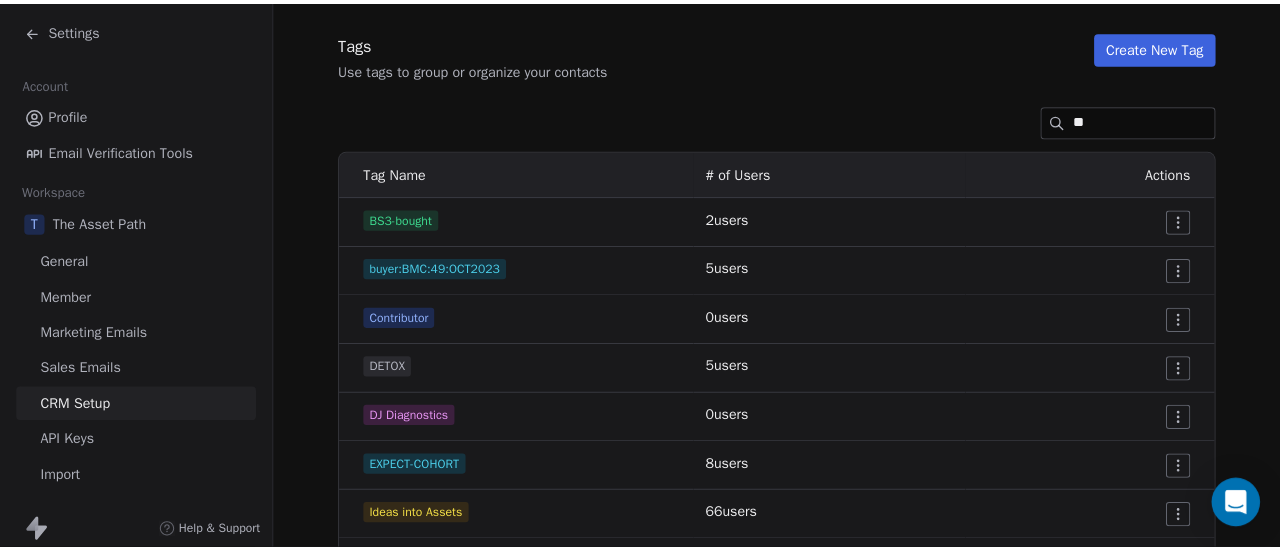 scroll, scrollTop: 0, scrollLeft: 0, axis: both 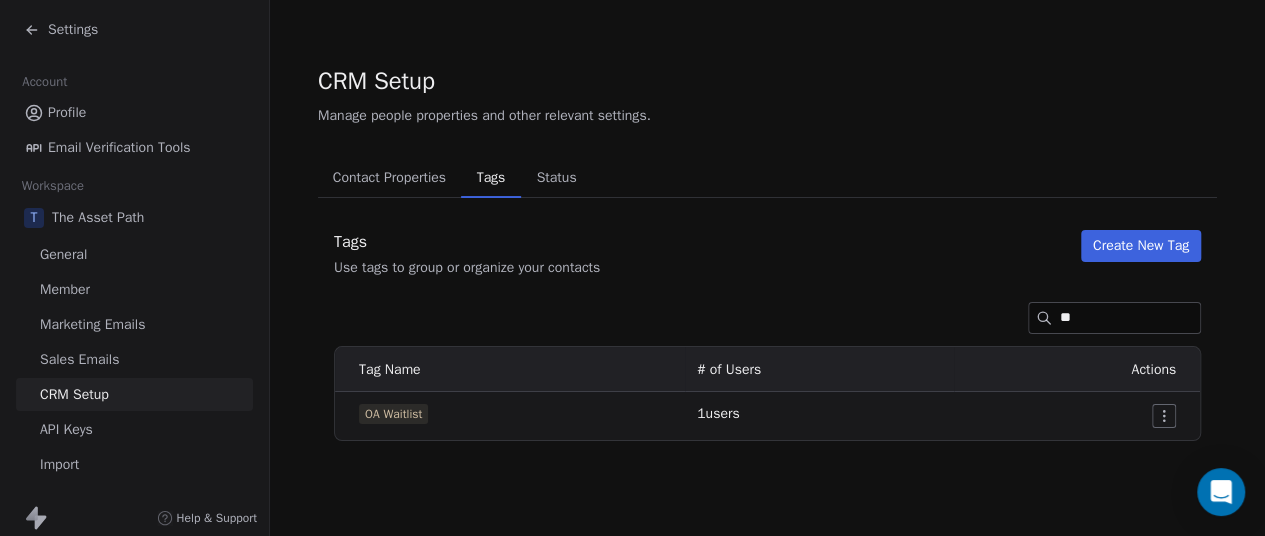 type on "**" 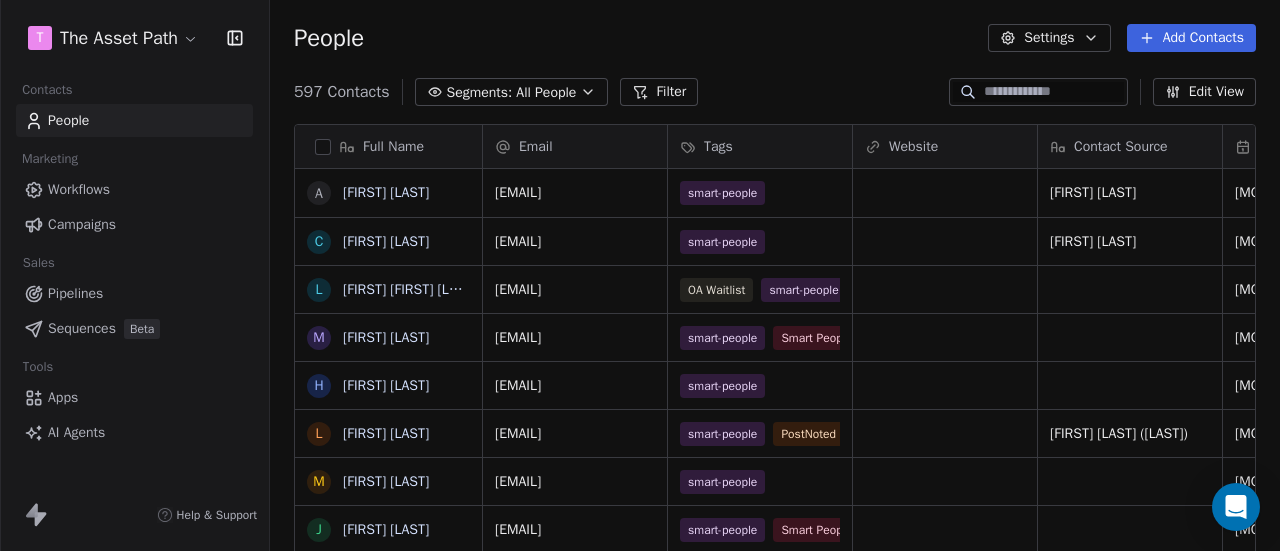 scroll, scrollTop: 16, scrollLeft: 16, axis: both 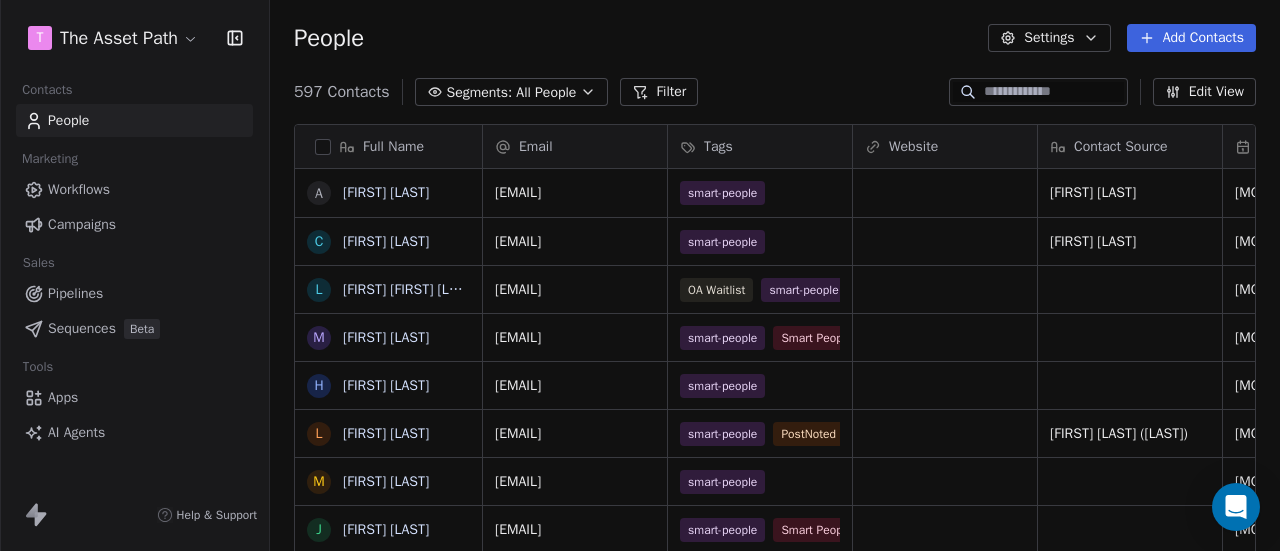 click on "Pipelines" at bounding box center (75, 293) 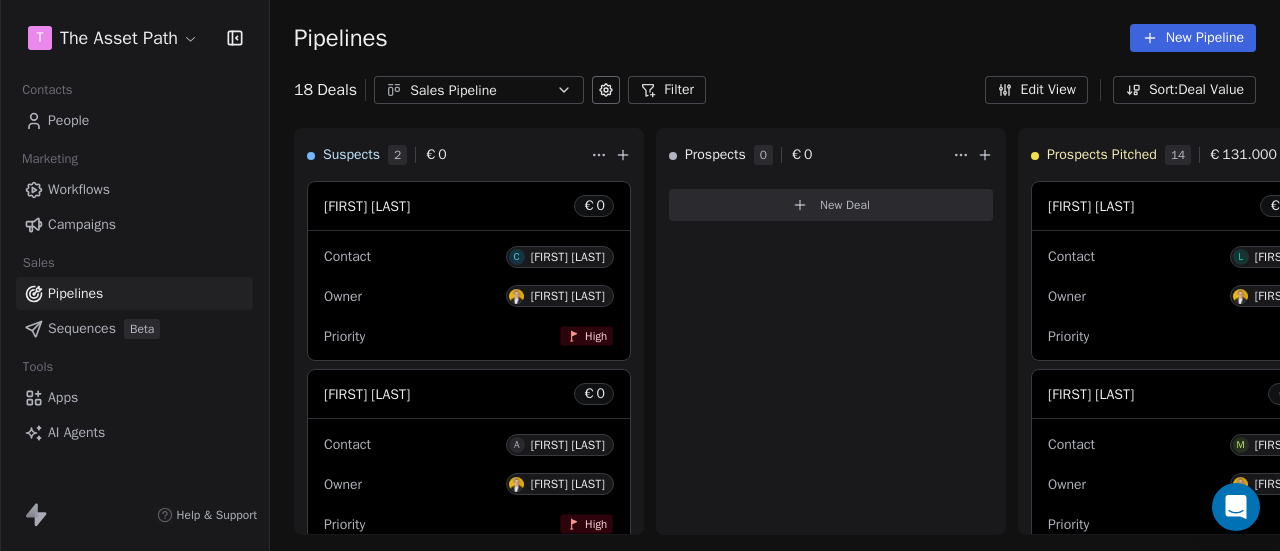 click on "Sales Pipeline" at bounding box center (479, 90) 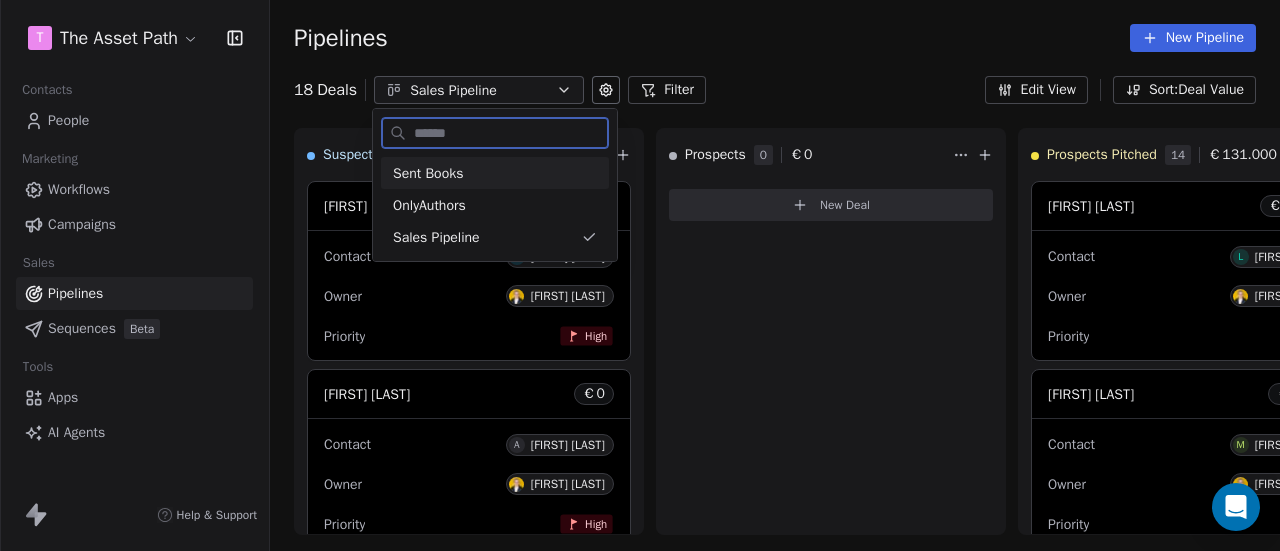 click on "Sent Books" at bounding box center [495, 173] 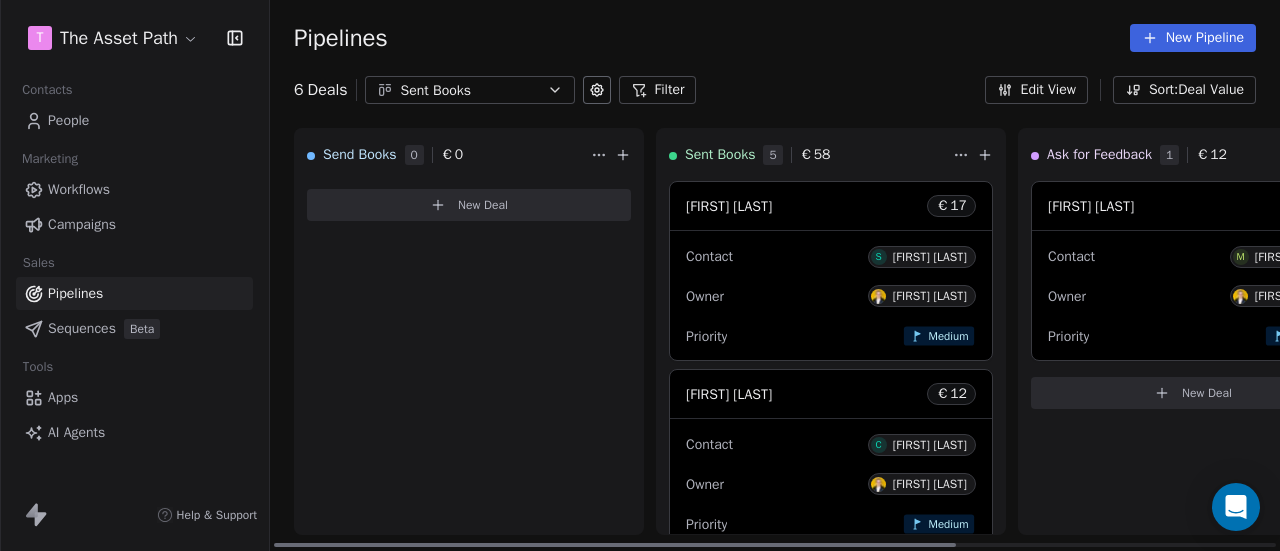 click 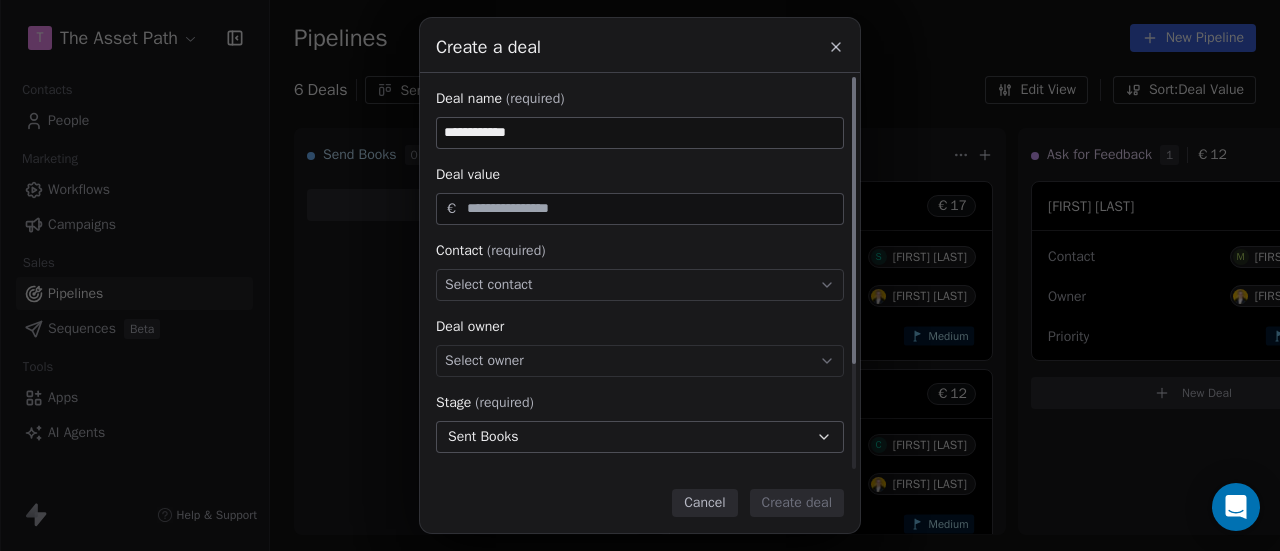 type on "**********" 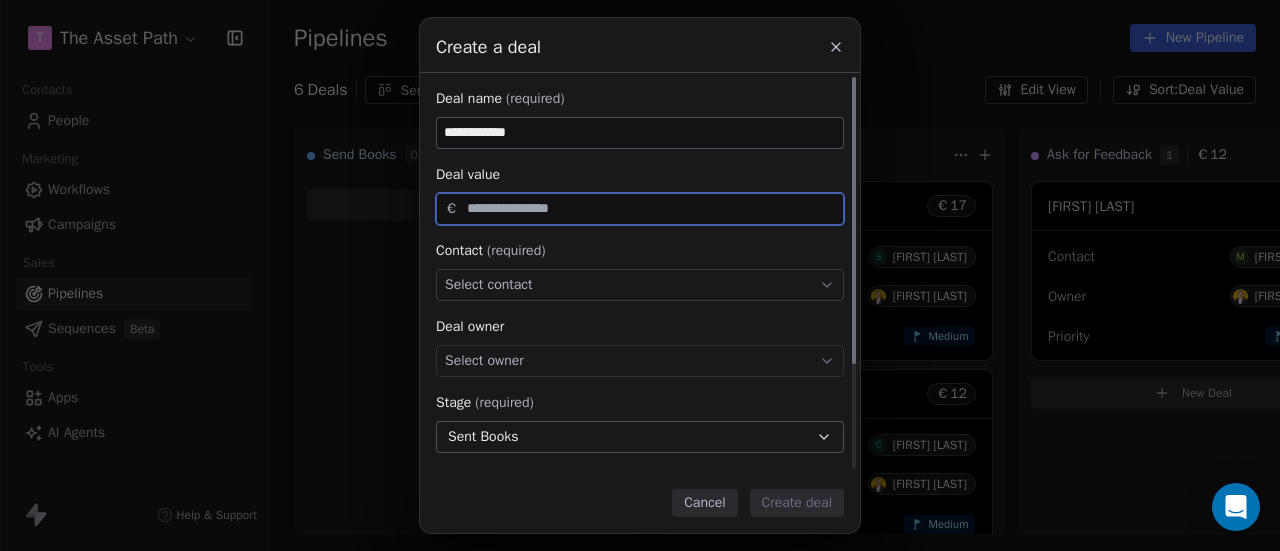 click at bounding box center (651, 208) 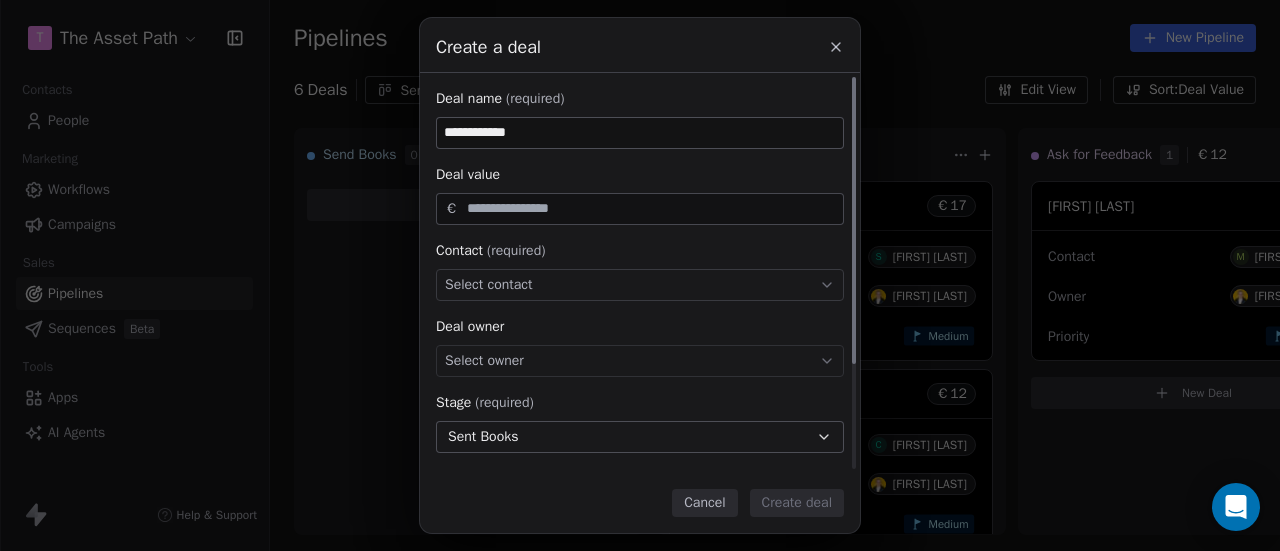 click on "Select contact" at bounding box center (640, 285) 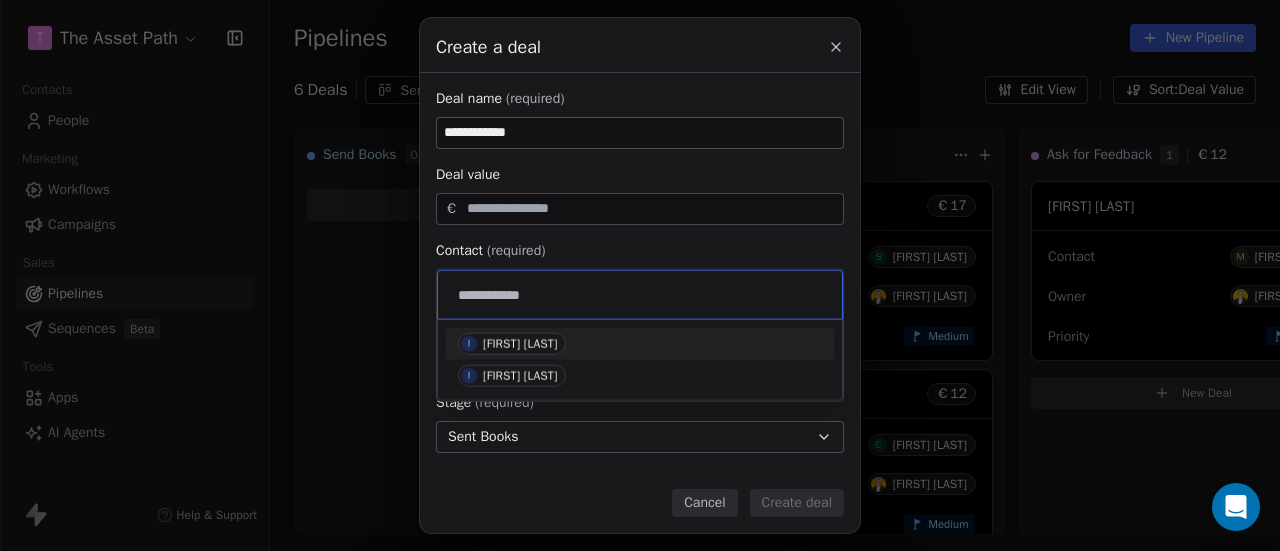 type on "**********" 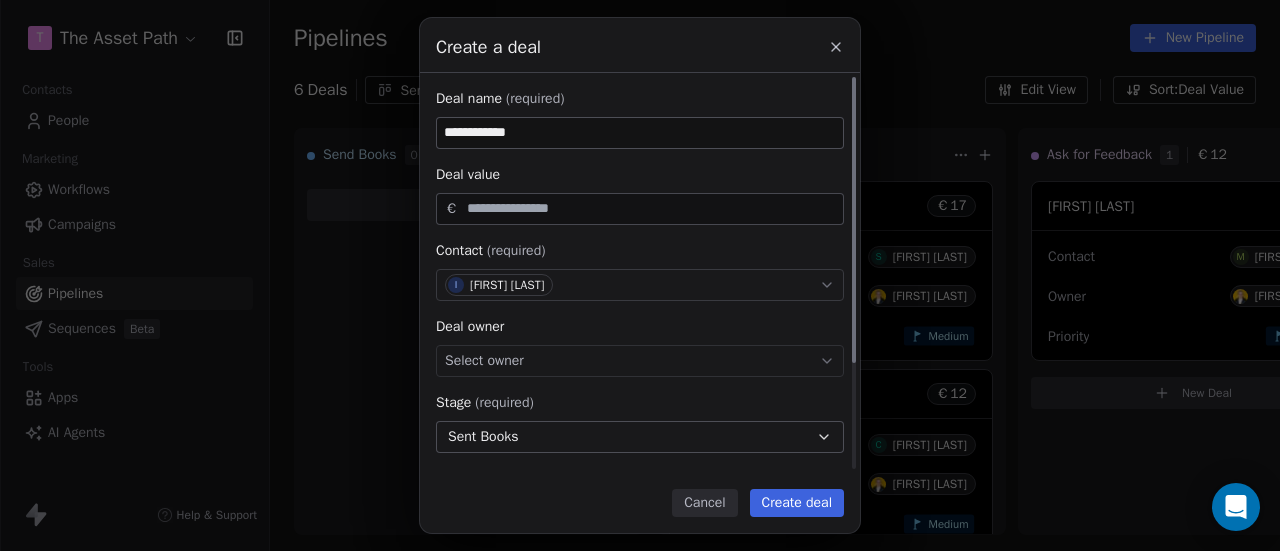 click on "Select owner" at bounding box center [640, 361] 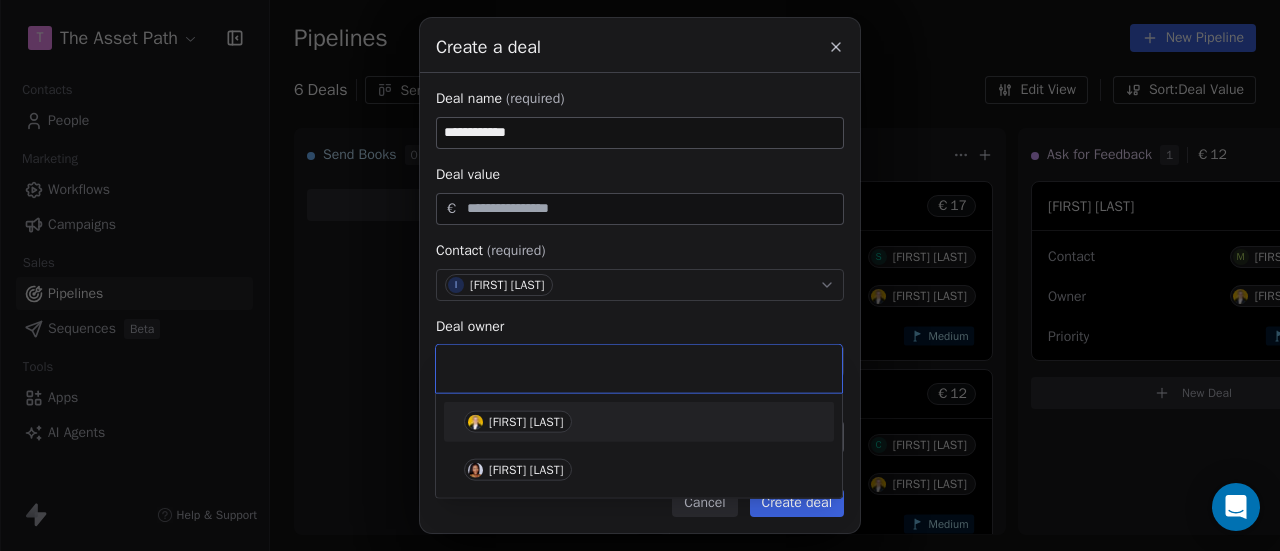 click on "[FIRST] [LAST]" at bounding box center [518, 422] 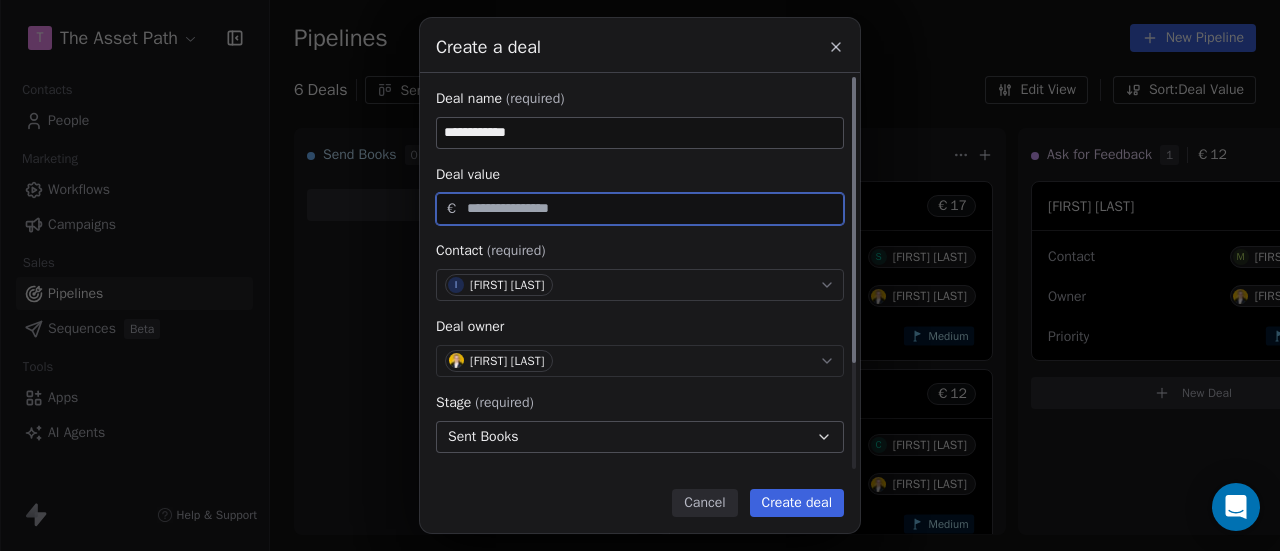 click at bounding box center [651, 208] 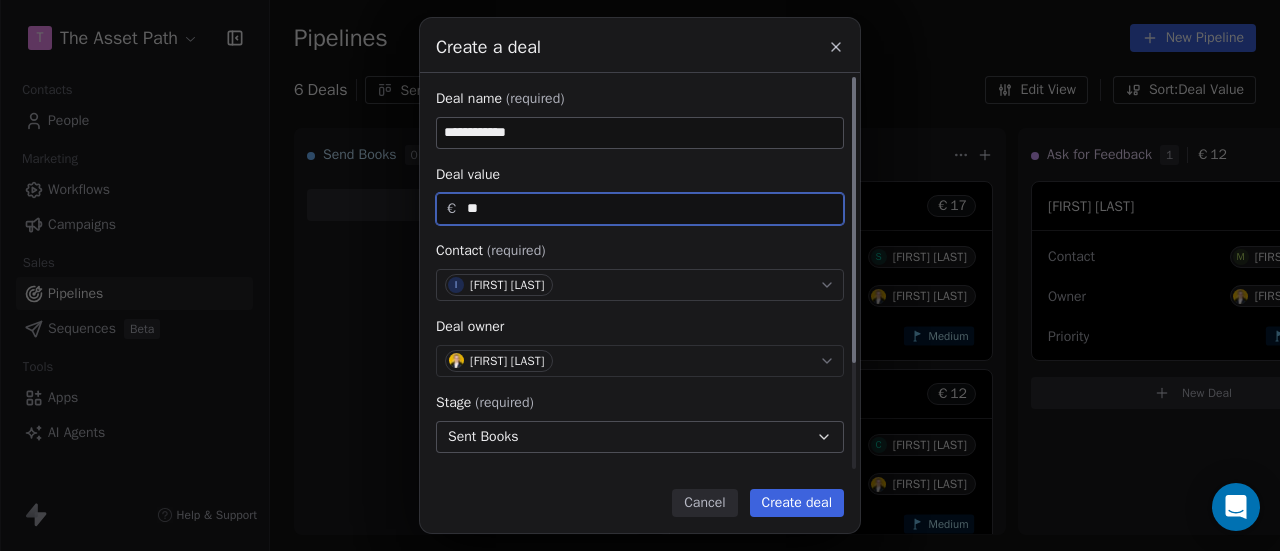 type on "**" 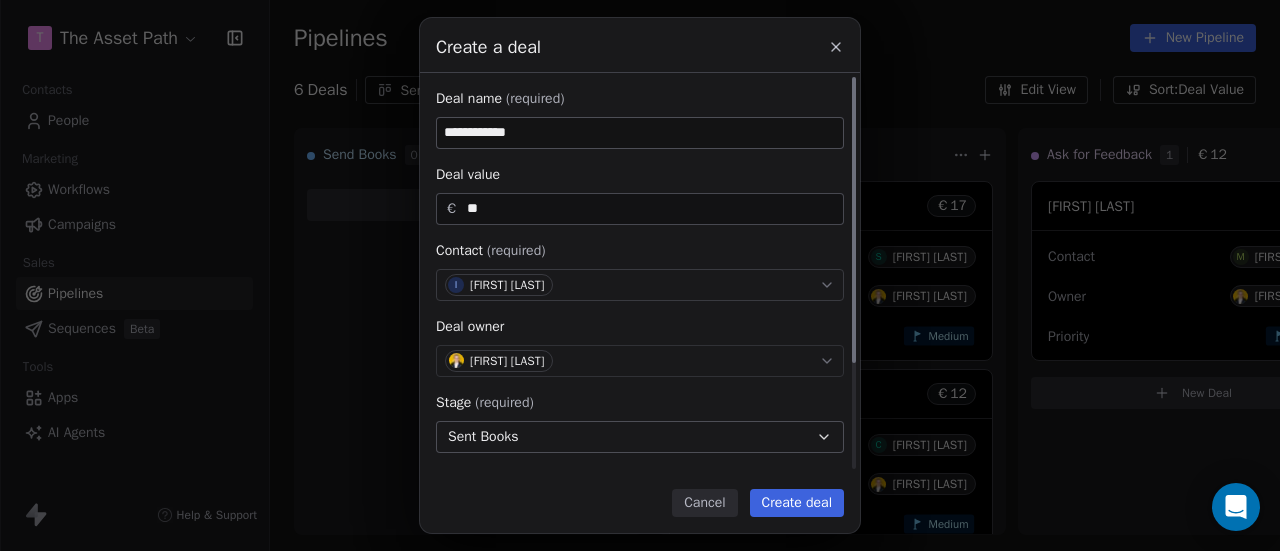 scroll, scrollTop: 148, scrollLeft: 0, axis: vertical 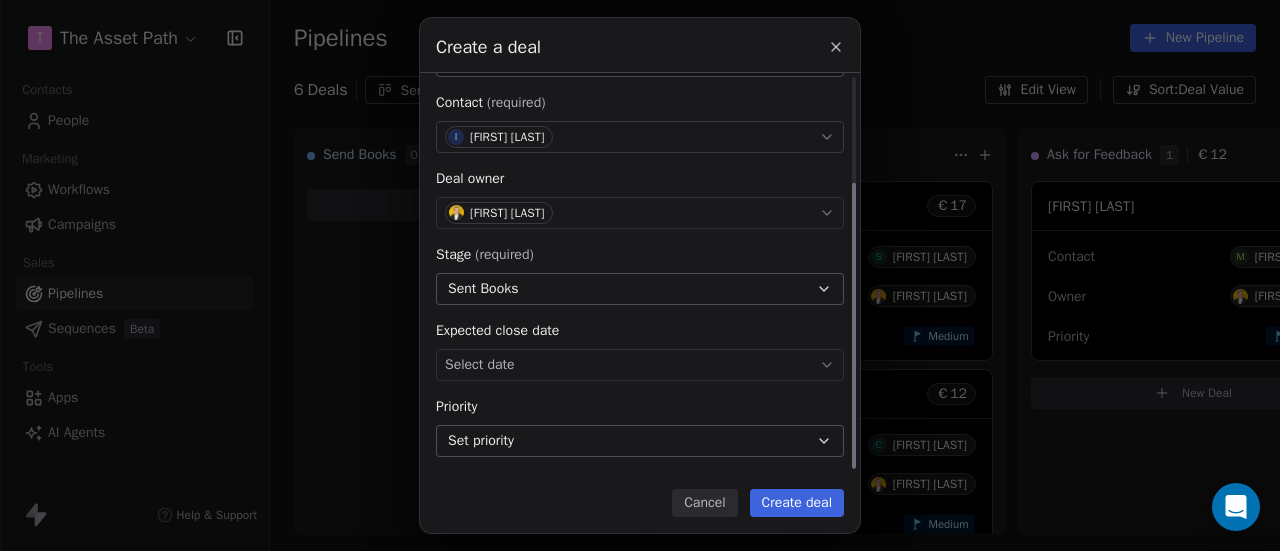drag, startPoint x: 852, startPoint y: 274, endPoint x: 896, endPoint y: 481, distance: 211.62466 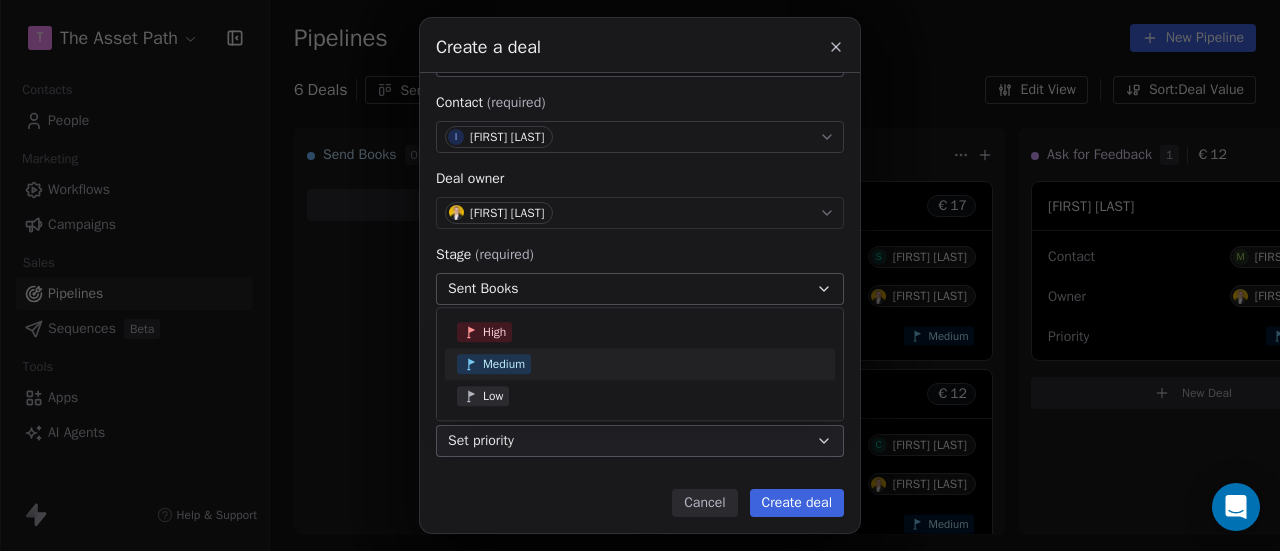 click on "Medium" at bounding box center [640, 364] 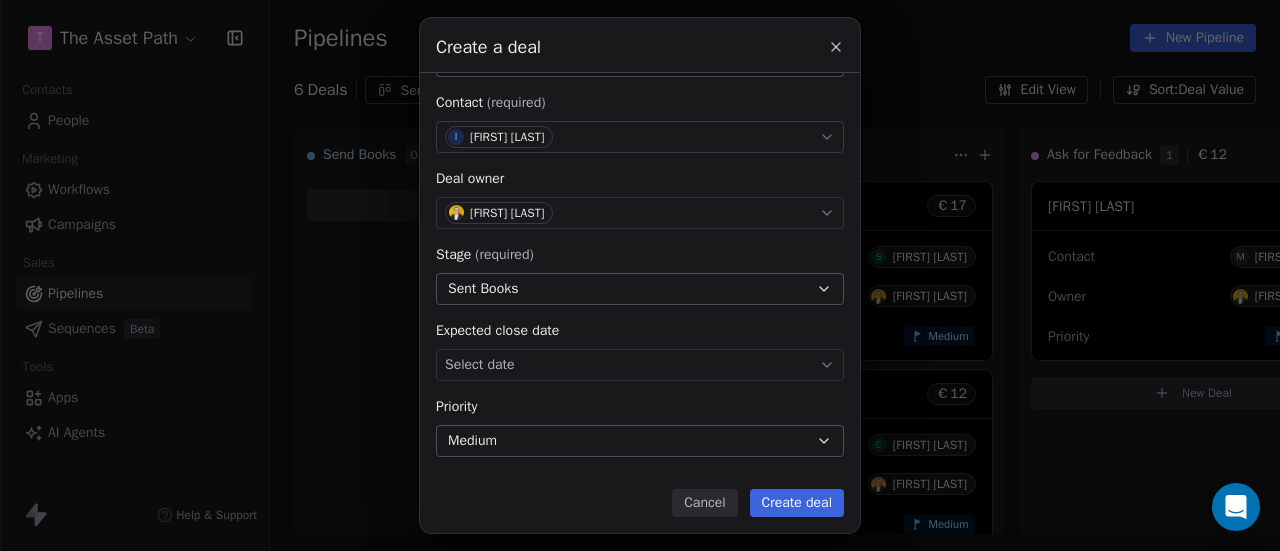 click on "Create deal" at bounding box center [797, 503] 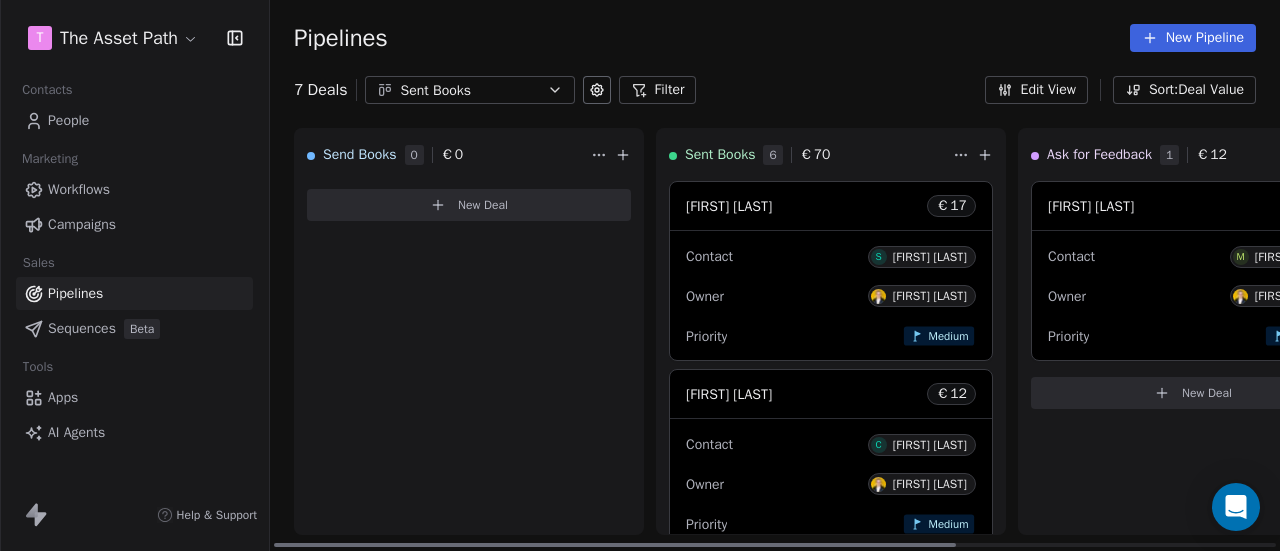 click 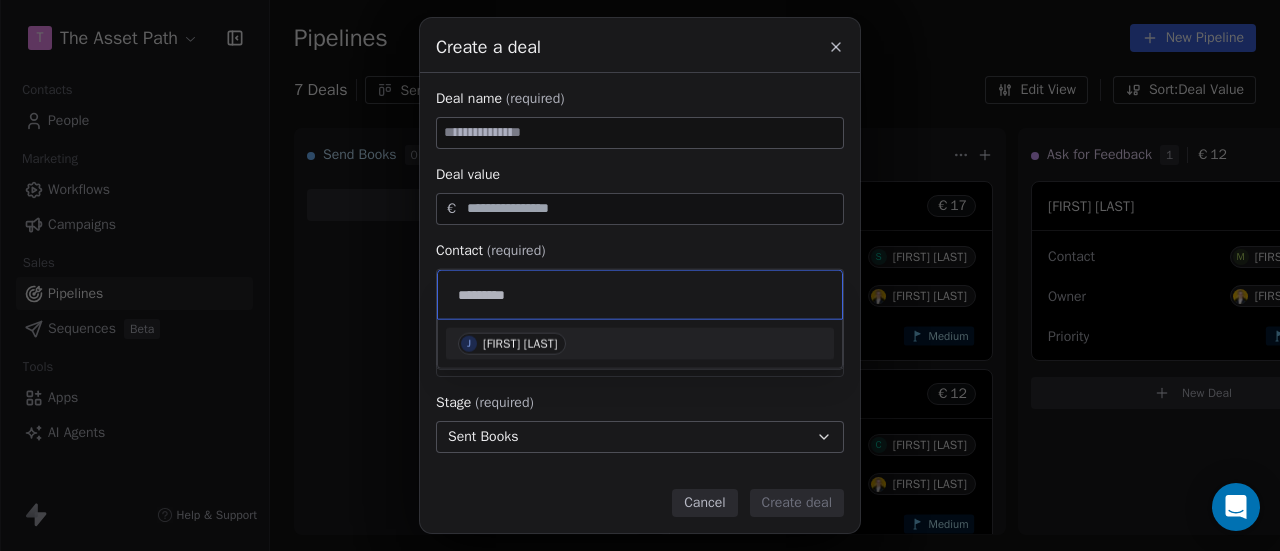 type on "*********" 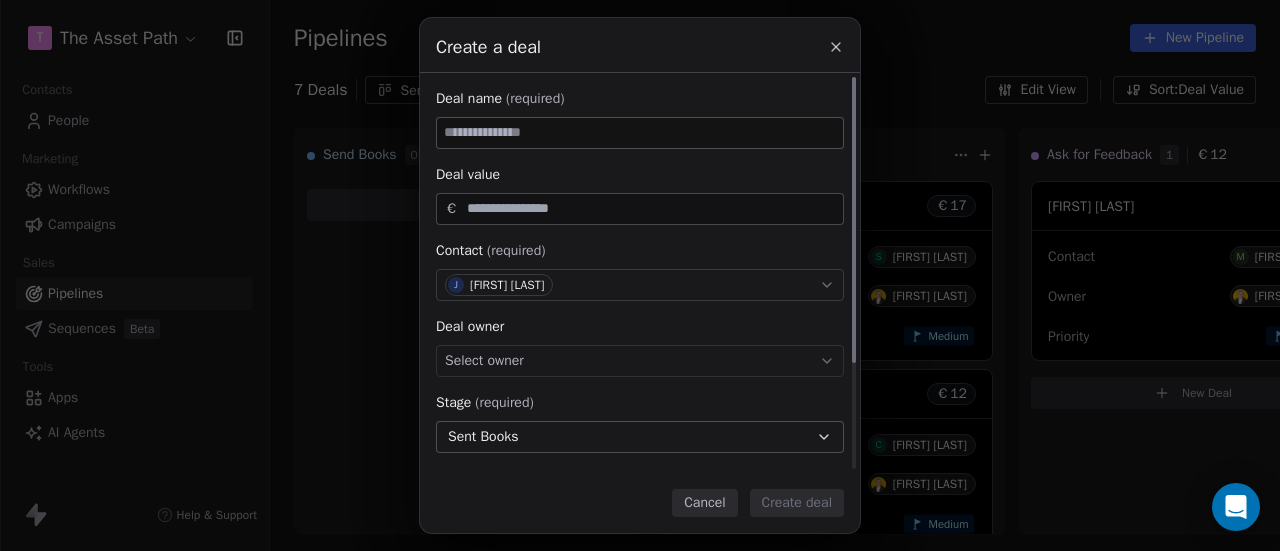 click at bounding box center (640, 133) 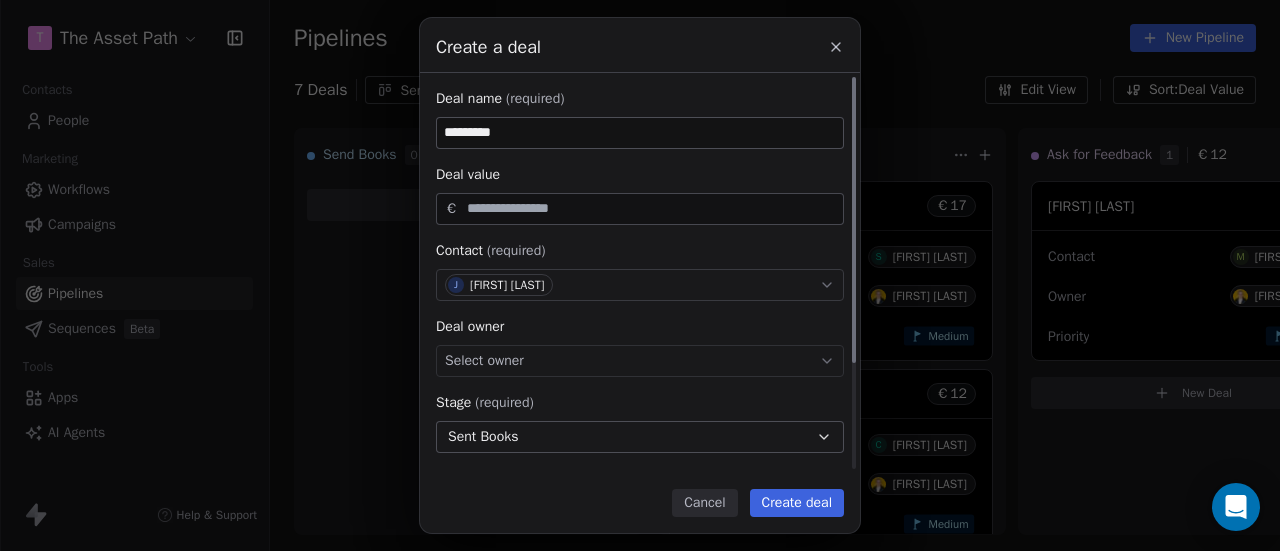 type on "*********" 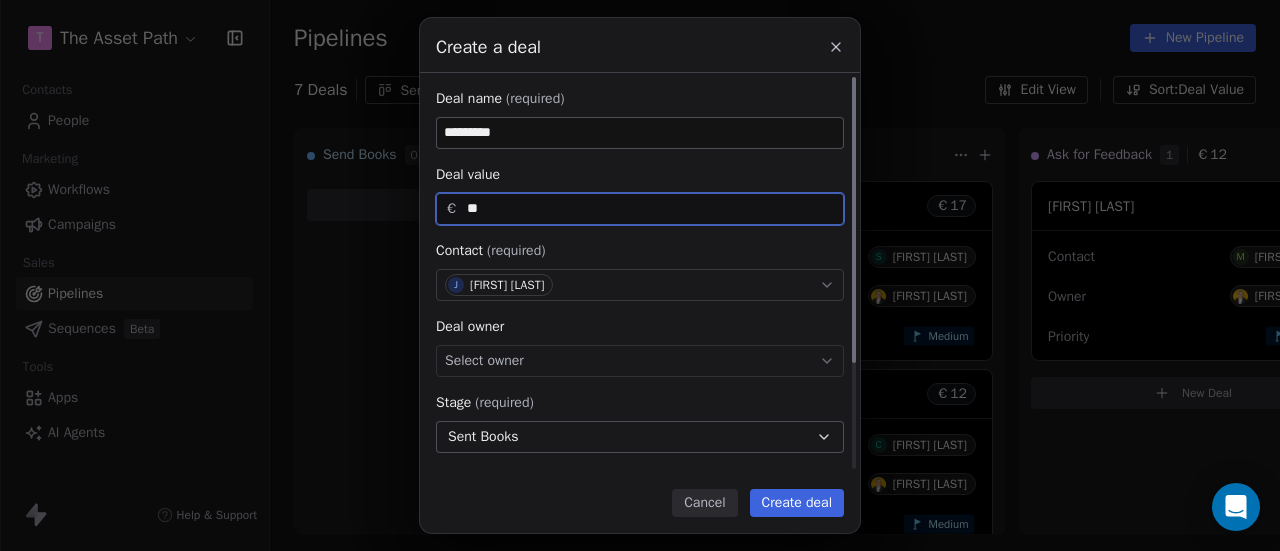 click on "Select owner" at bounding box center (640, 361) 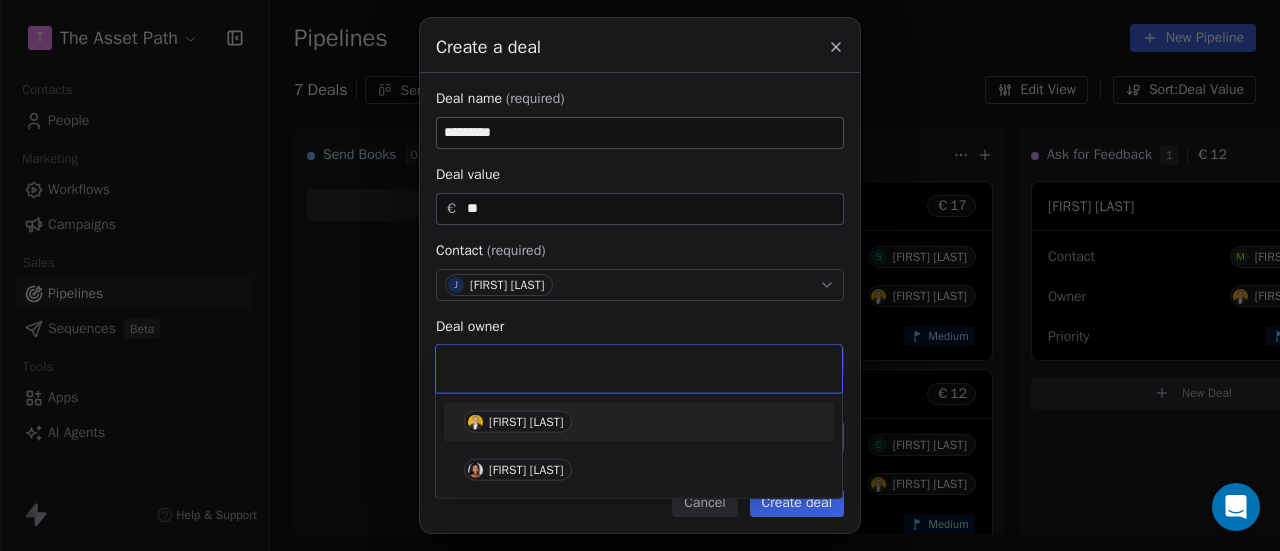 click on "[FIRST] [LAST]" at bounding box center [639, 422] 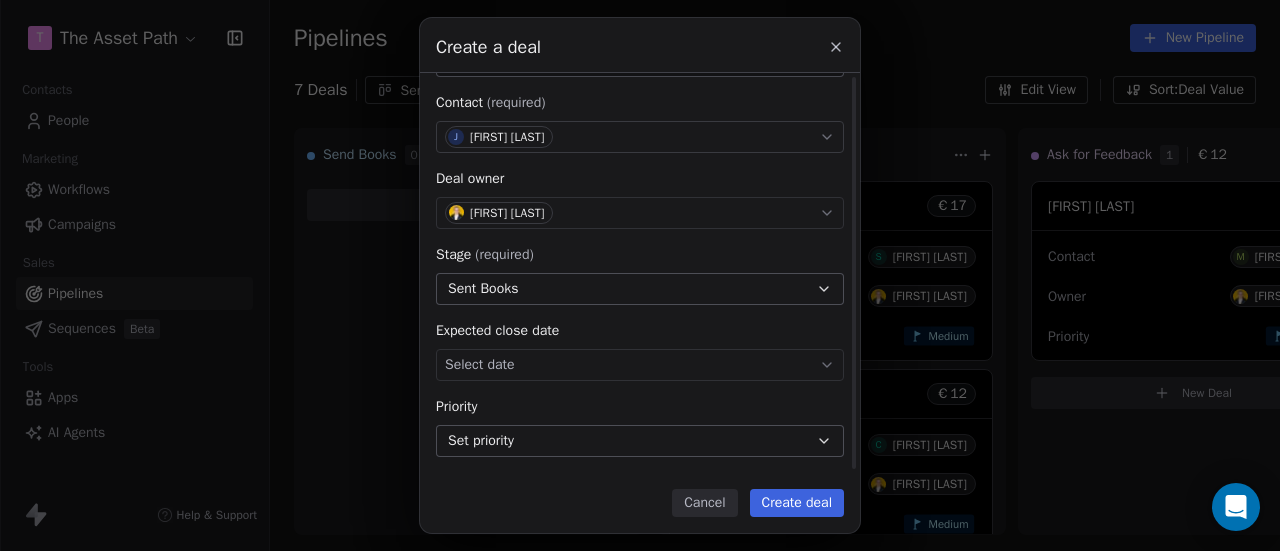click on "[FIRST] [LAST]" at bounding box center [640, 213] 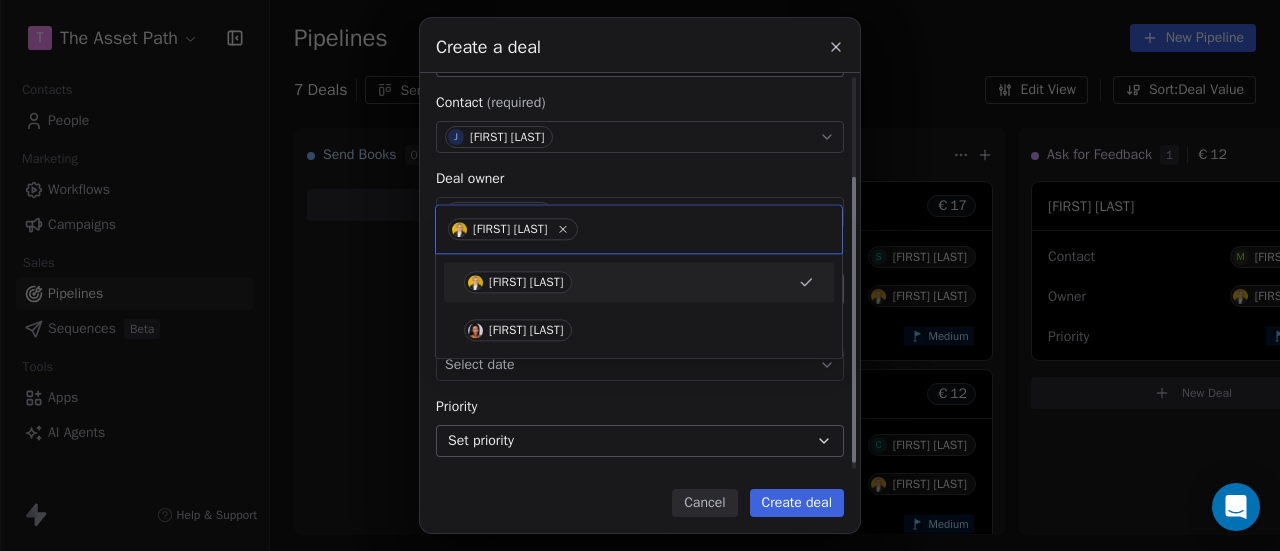 scroll, scrollTop: 139, scrollLeft: 0, axis: vertical 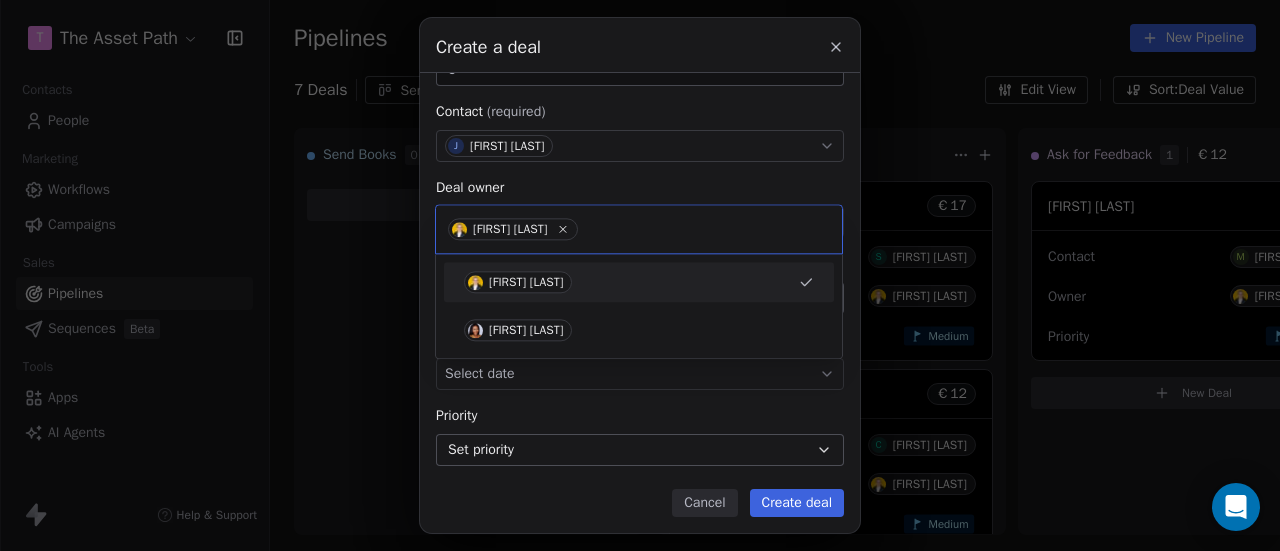 click on "Create a deal Deal name (required) ********* Deal value € ** Contact (required) J [LAST] [LAST] Deal owner [LAST] [LAST] Stage (required) Sent Books Expected close date Select date Priority Set priority Cancel Create deal" at bounding box center [640, 275] 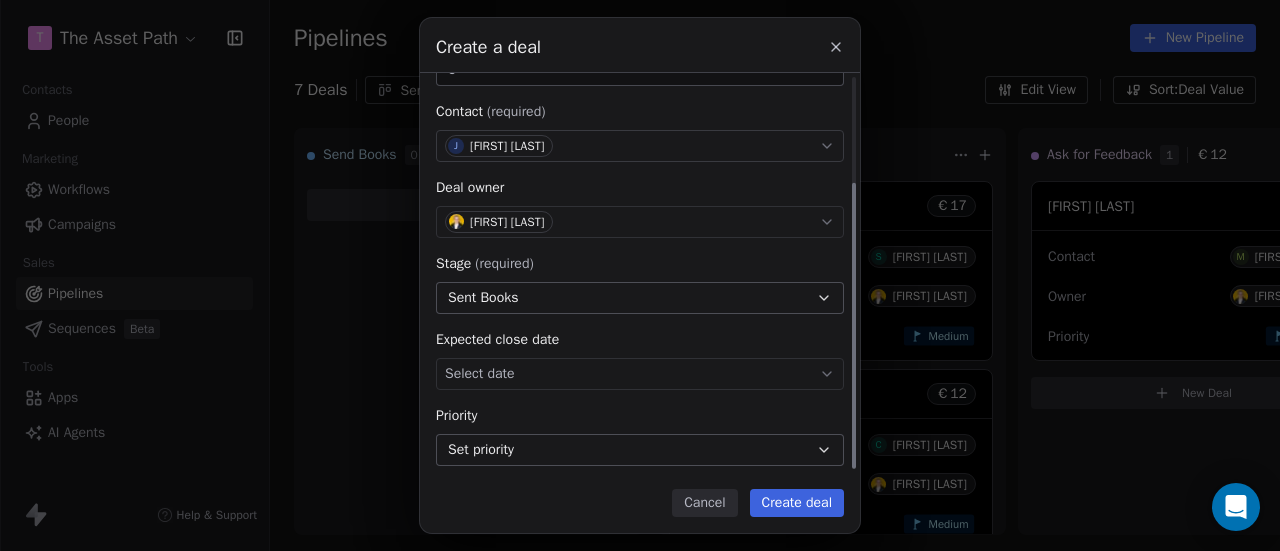 scroll, scrollTop: 148, scrollLeft: 0, axis: vertical 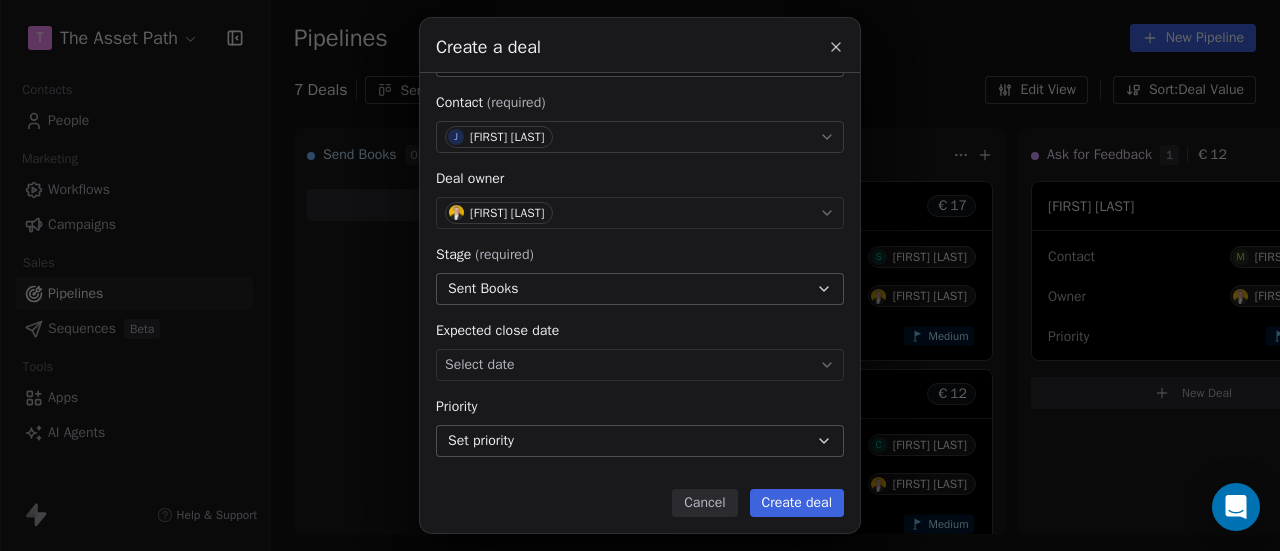 click on "Set priority" at bounding box center (640, 441) 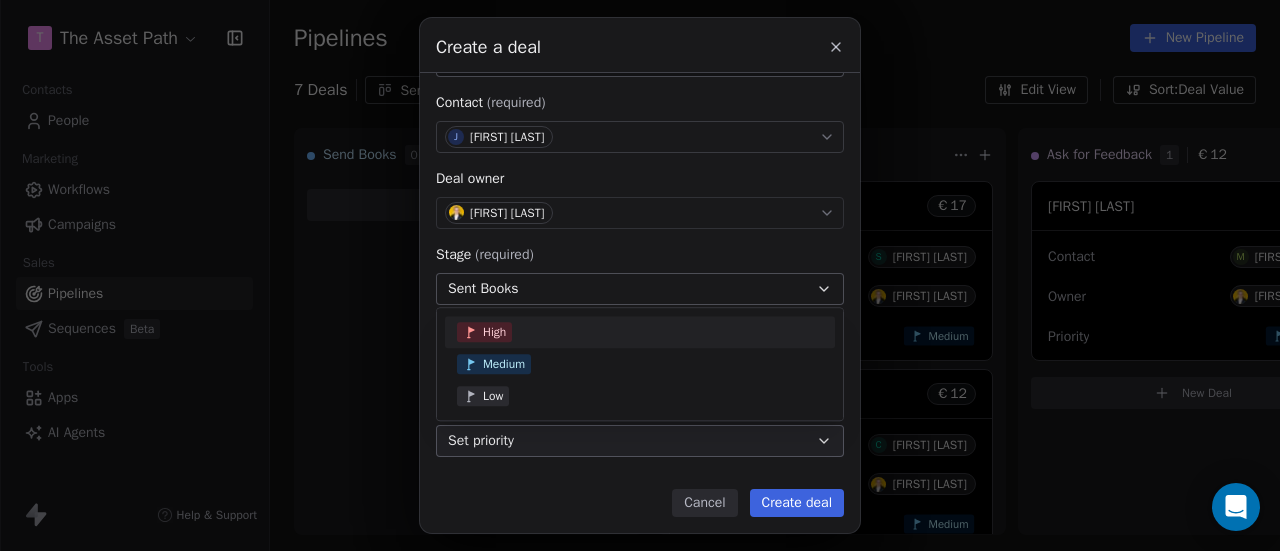click on "Medium" at bounding box center (640, 364) 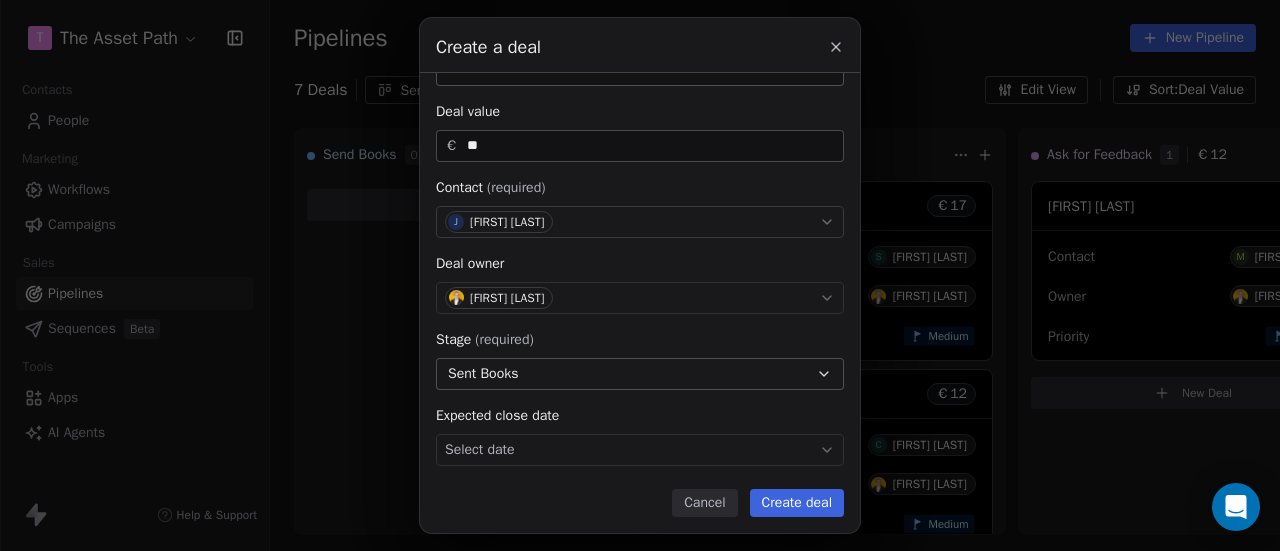 scroll, scrollTop: 0, scrollLeft: 0, axis: both 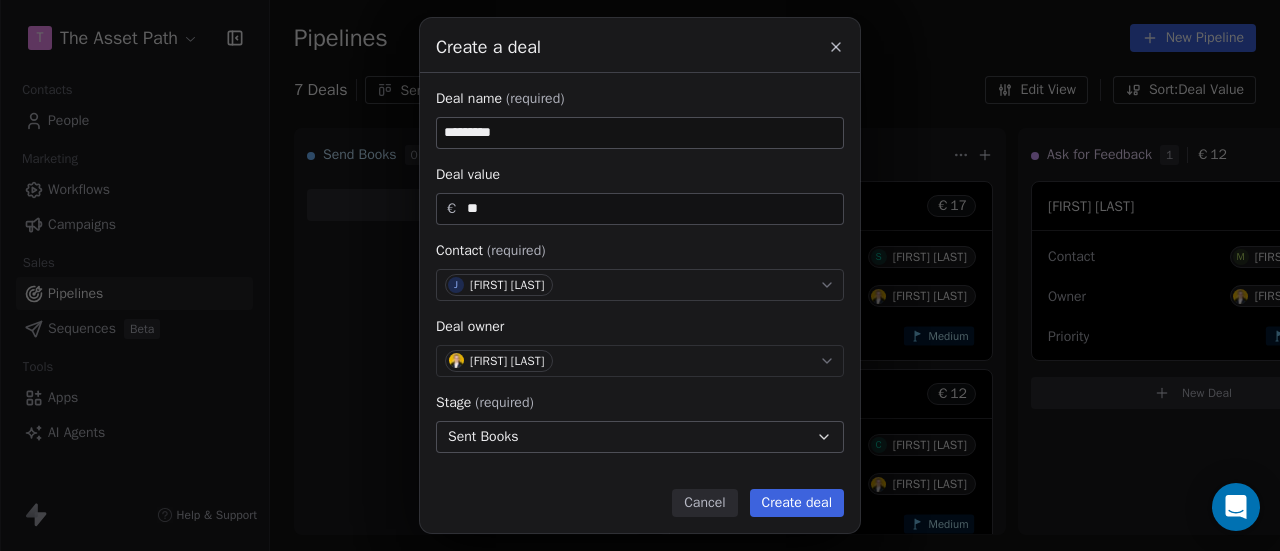 click on "Create deal" at bounding box center [797, 503] 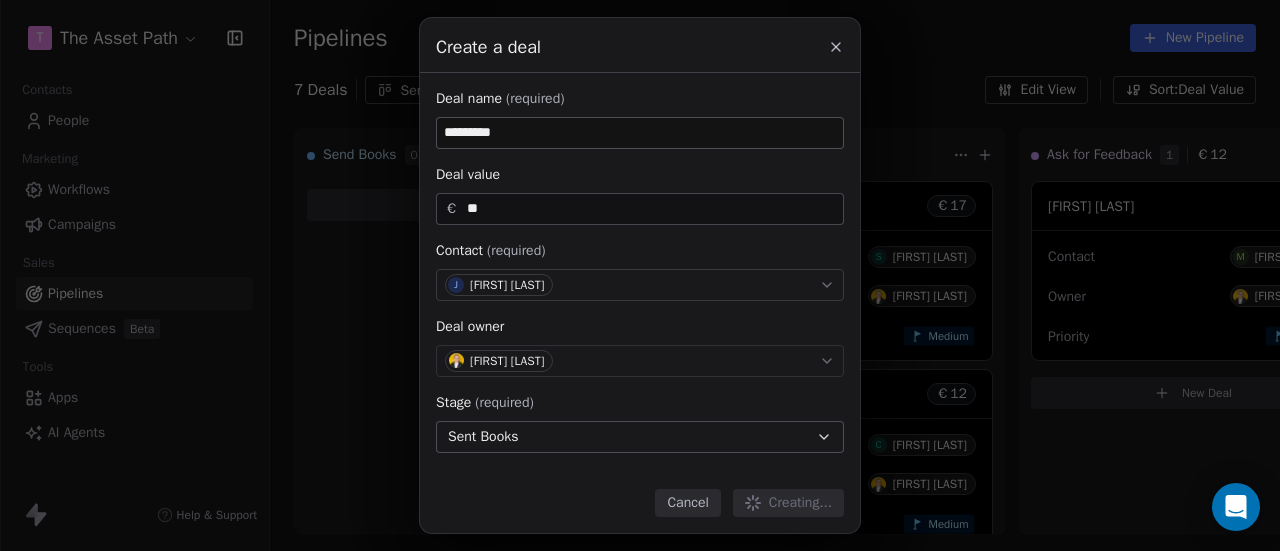 type 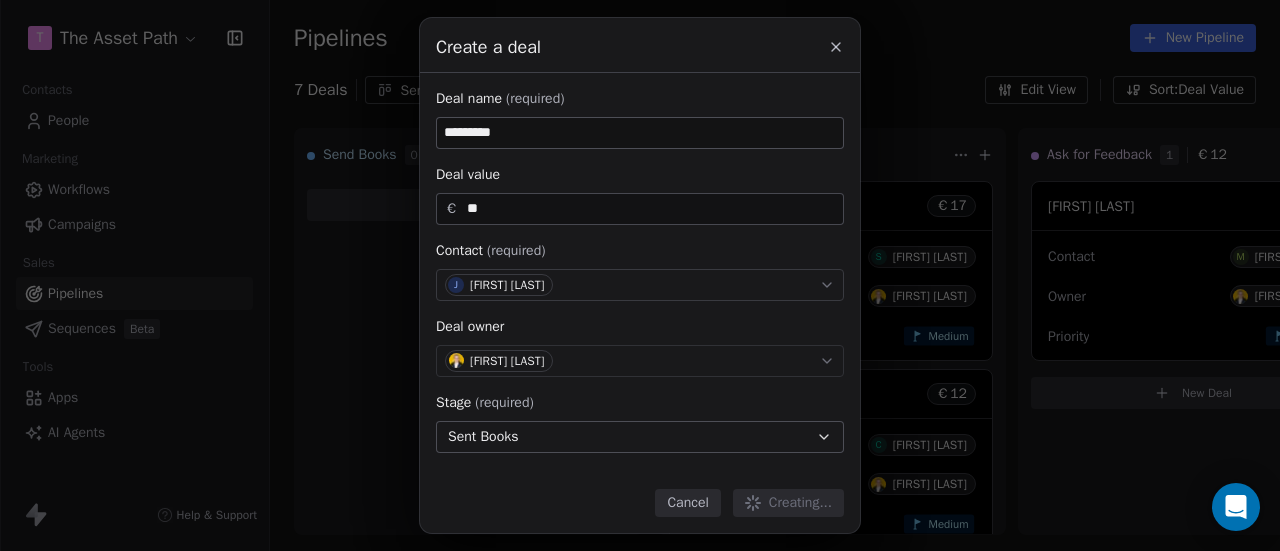 type 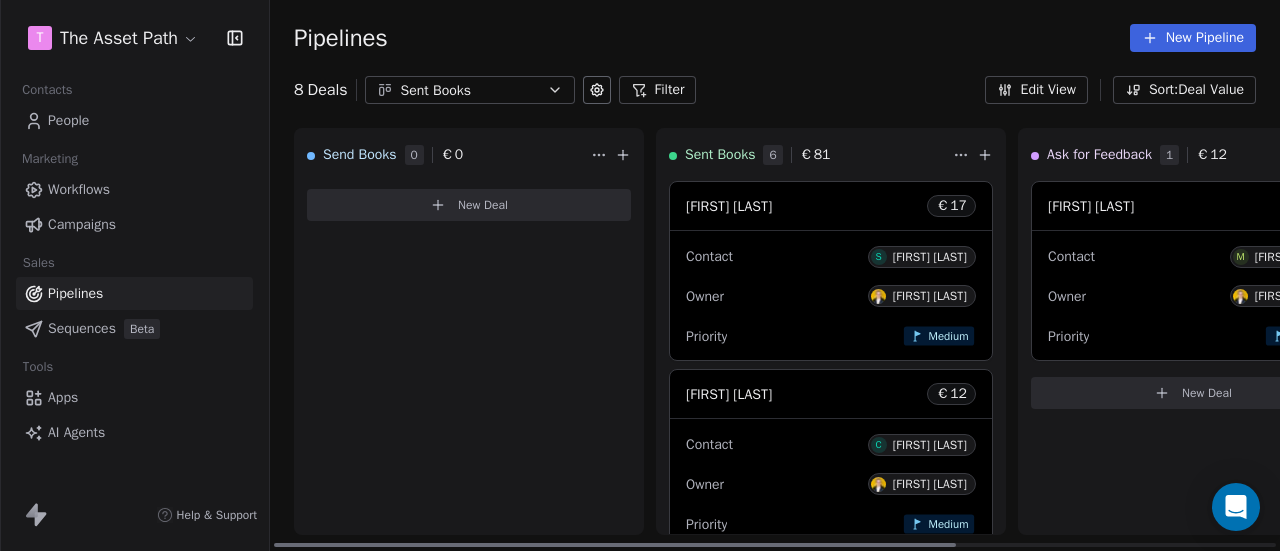 click at bounding box center [985, 155] 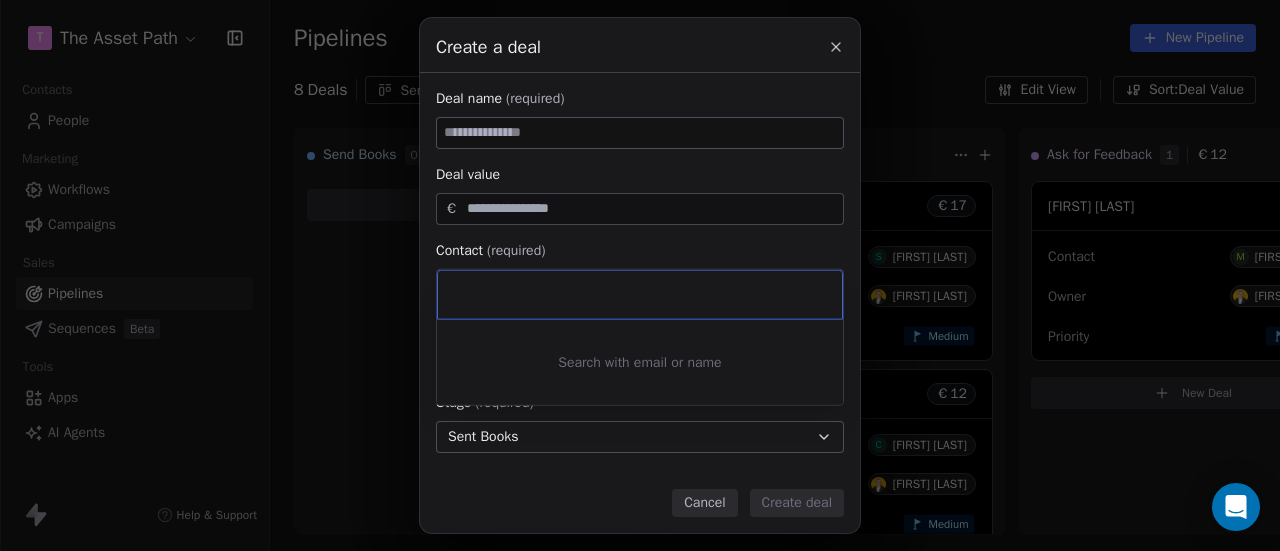 type on "**********" 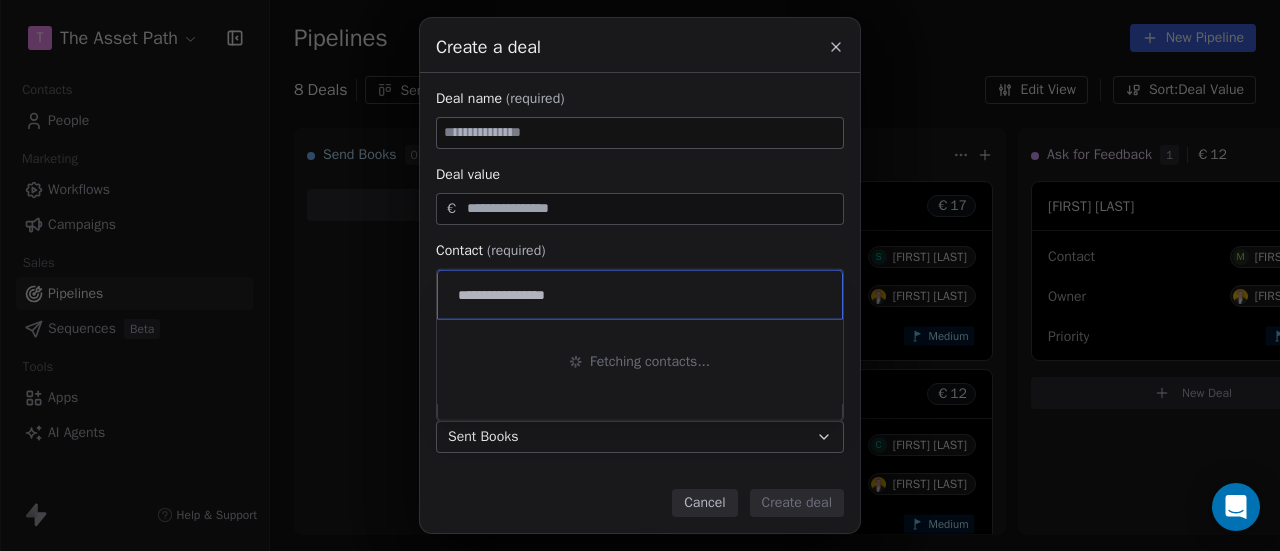 type 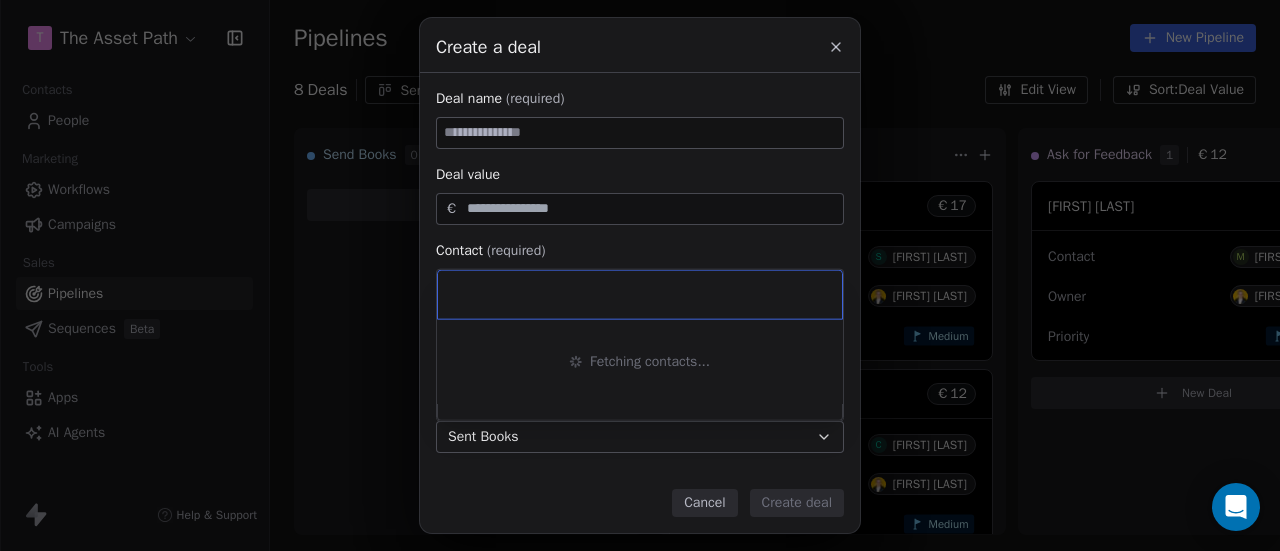 click on "Create a deal Deal name (required) Deal value € Contact (required) Select contact Deal owner Select owner Stage (required) Sent Books Expected close date Select date Priority Set priority Cancel Create deal" at bounding box center (640, 275) 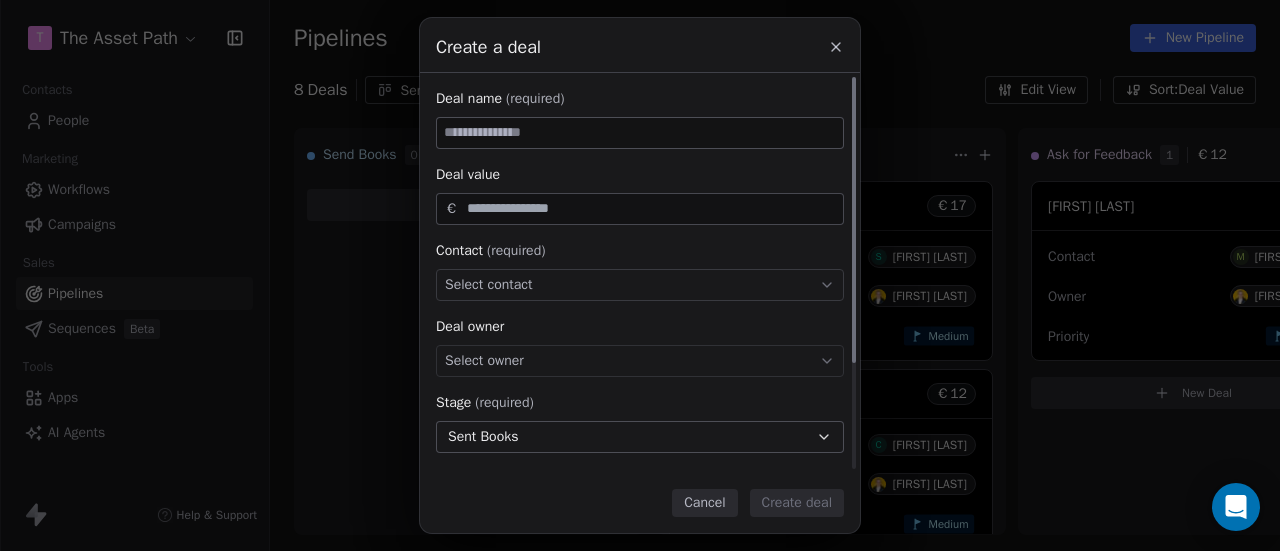 click at bounding box center (640, 133) 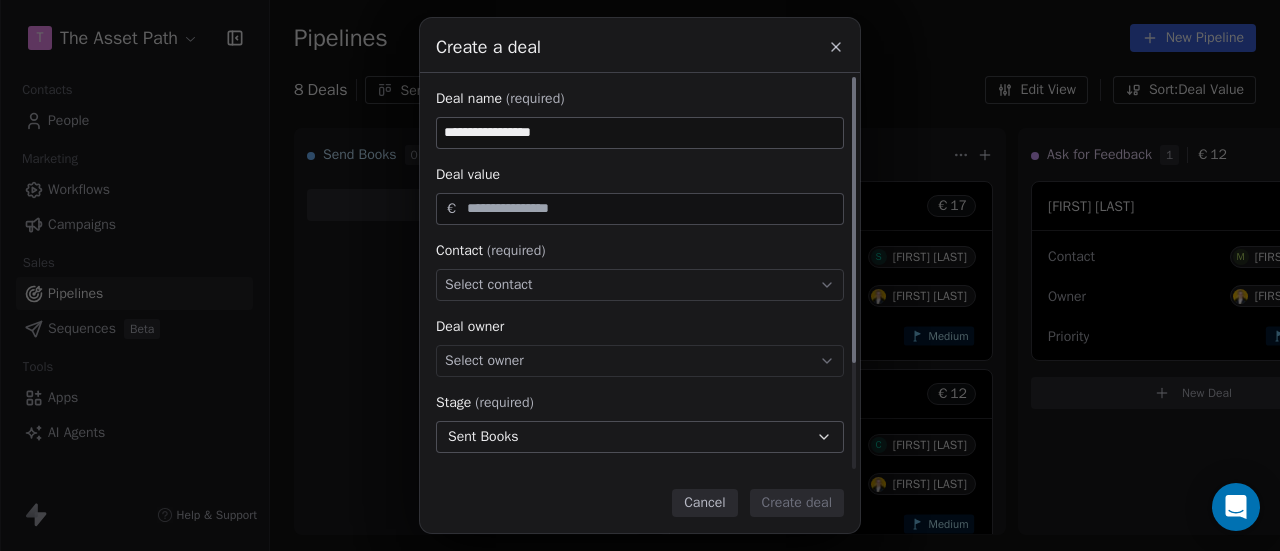 type on "**********" 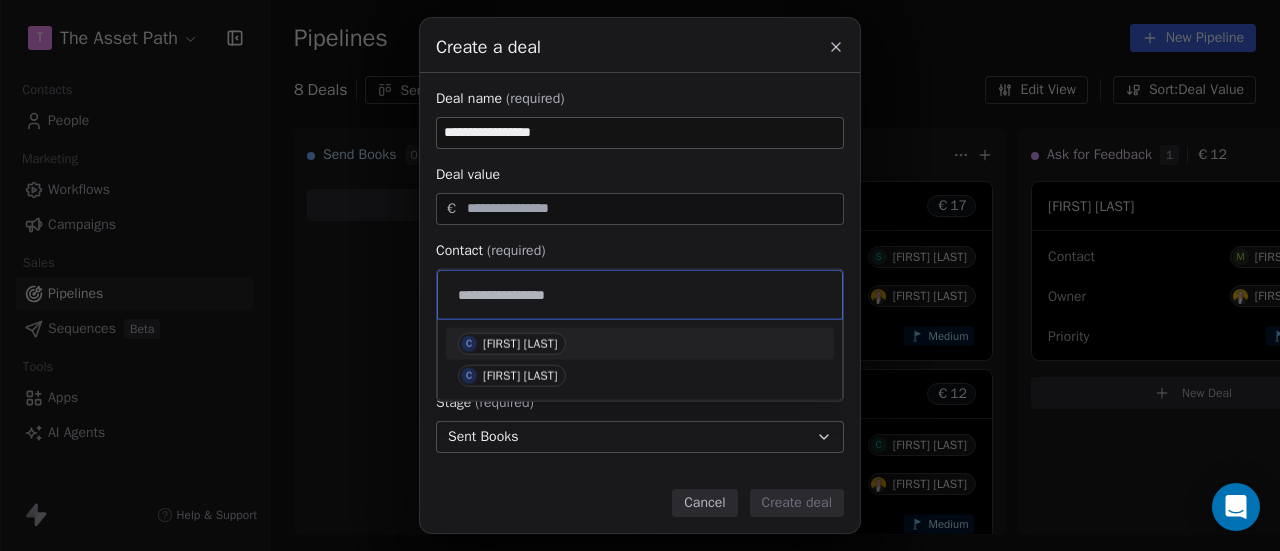 type on "**********" 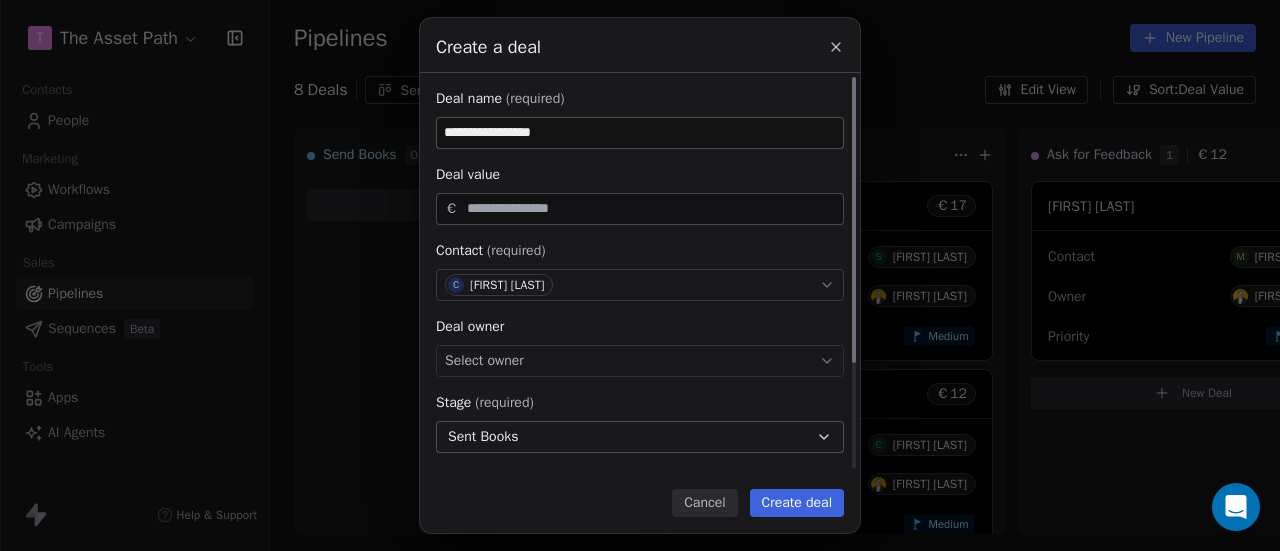 click on "€" at bounding box center [640, 209] 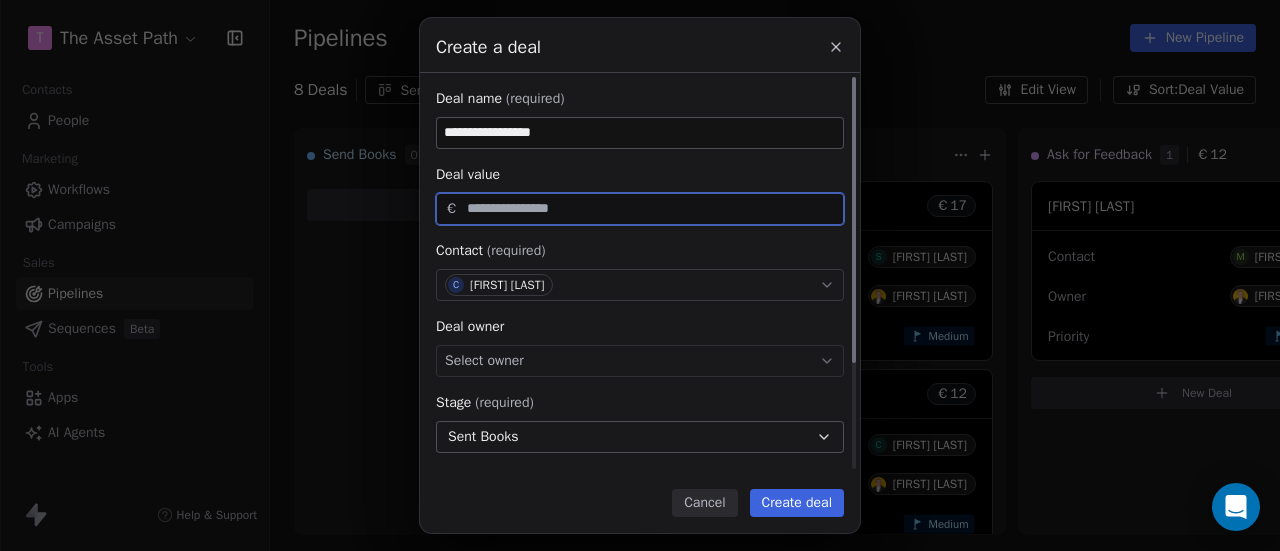 click at bounding box center [651, 208] 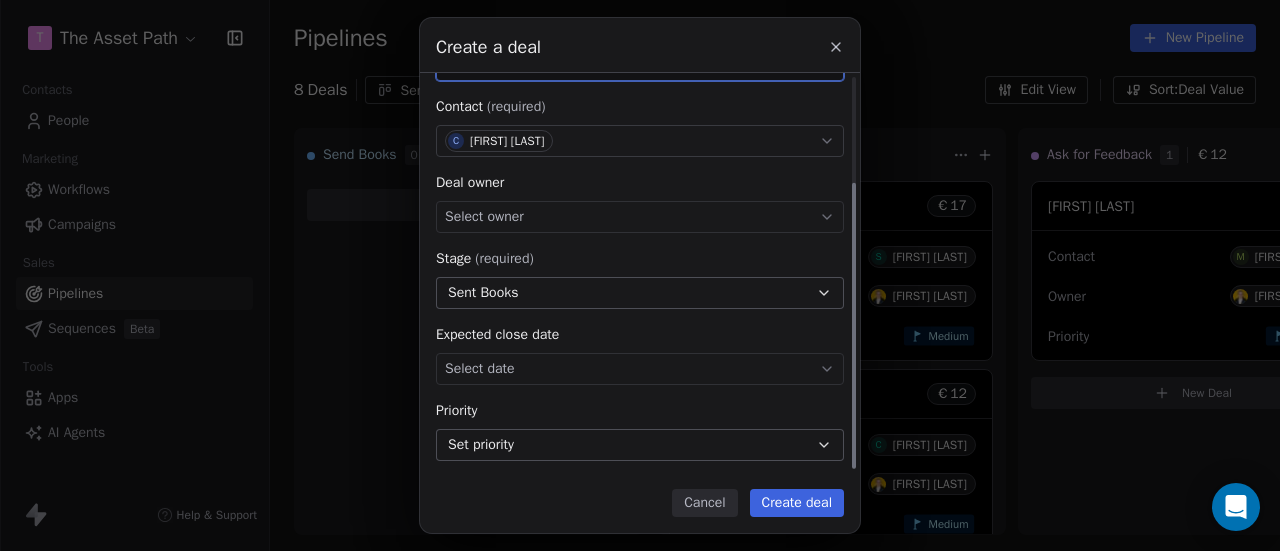 scroll, scrollTop: 148, scrollLeft: 0, axis: vertical 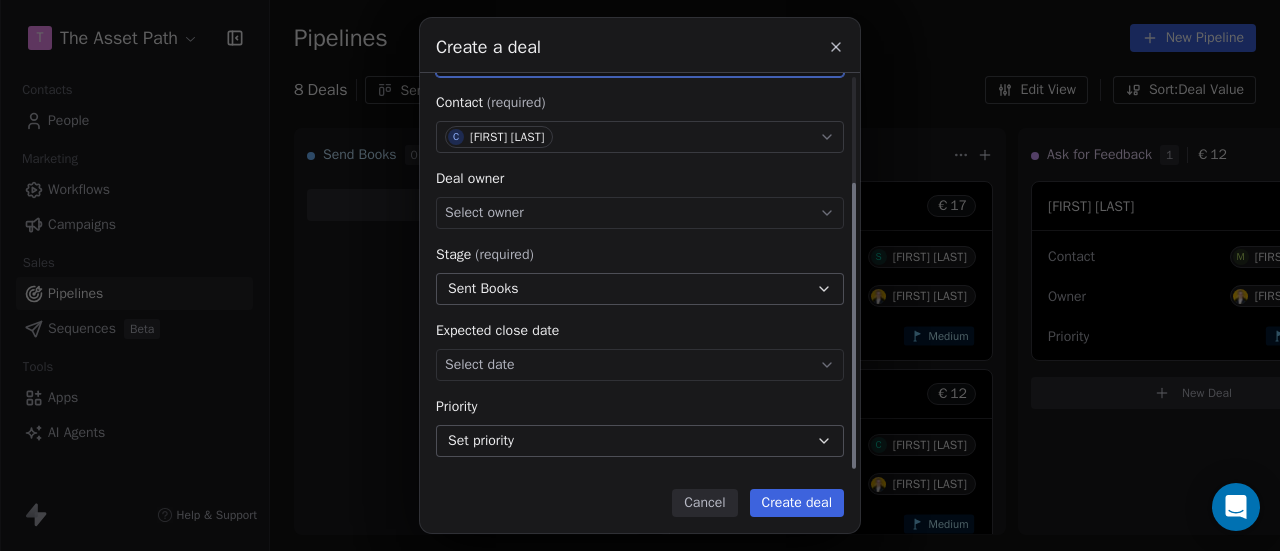 type on "**" 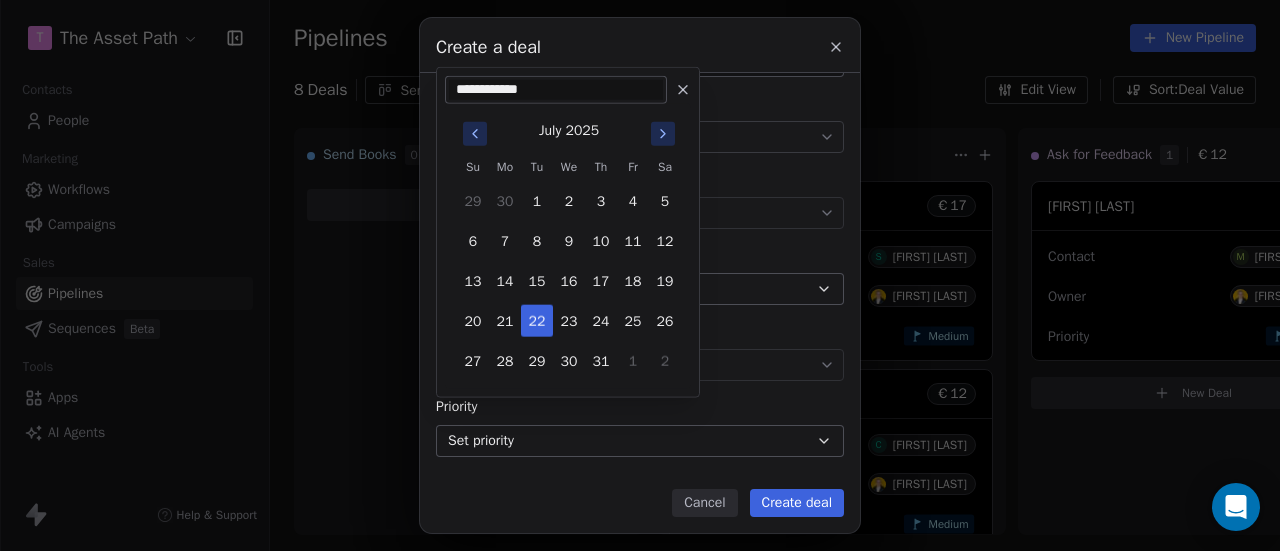 click on "**********" at bounding box center (640, 275) 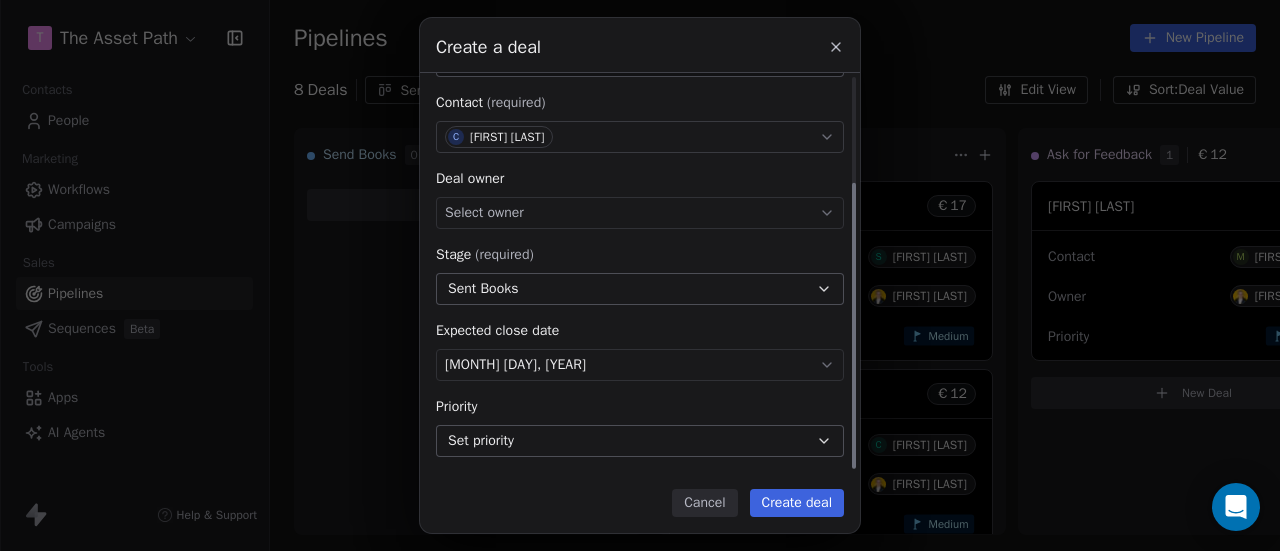 click on "Set priority" at bounding box center [640, 441] 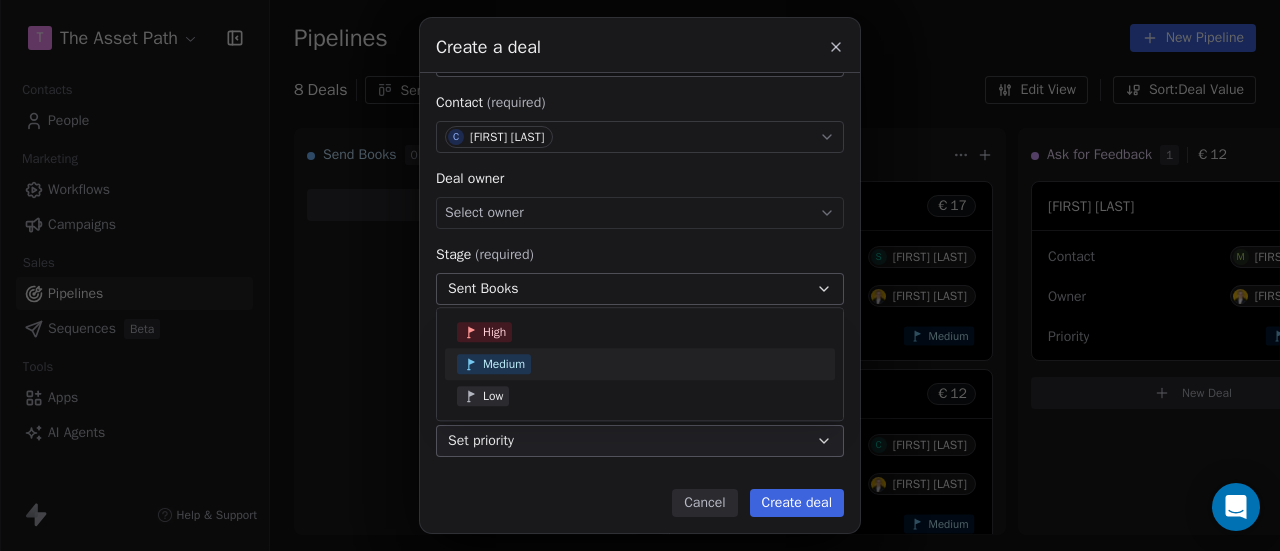 click on "Medium" at bounding box center (640, 364) 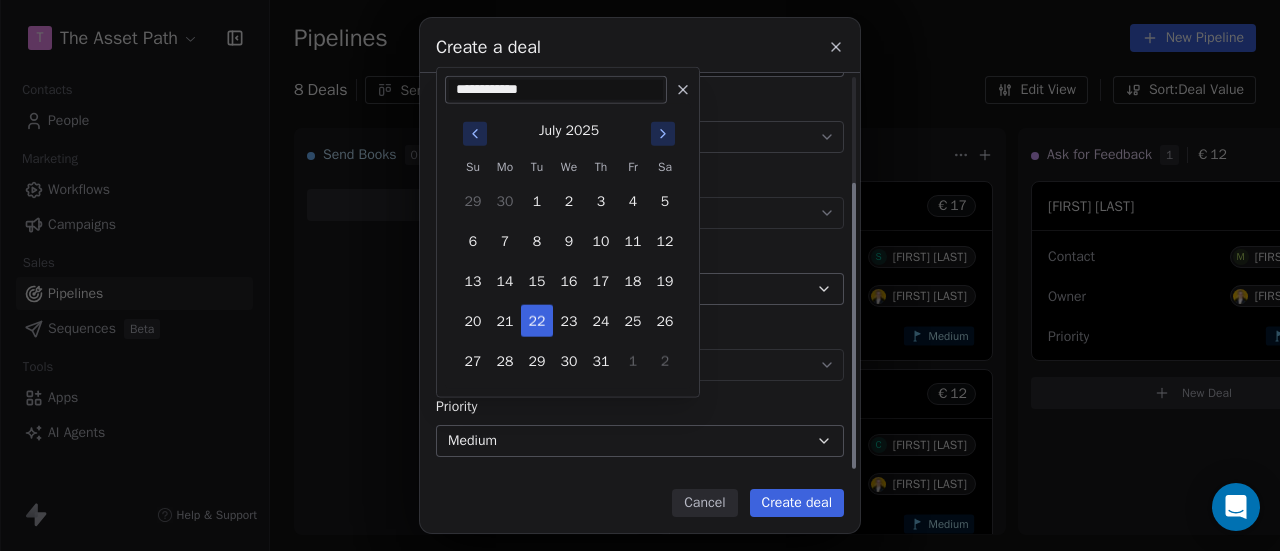 click on "**********" at bounding box center (640, 275) 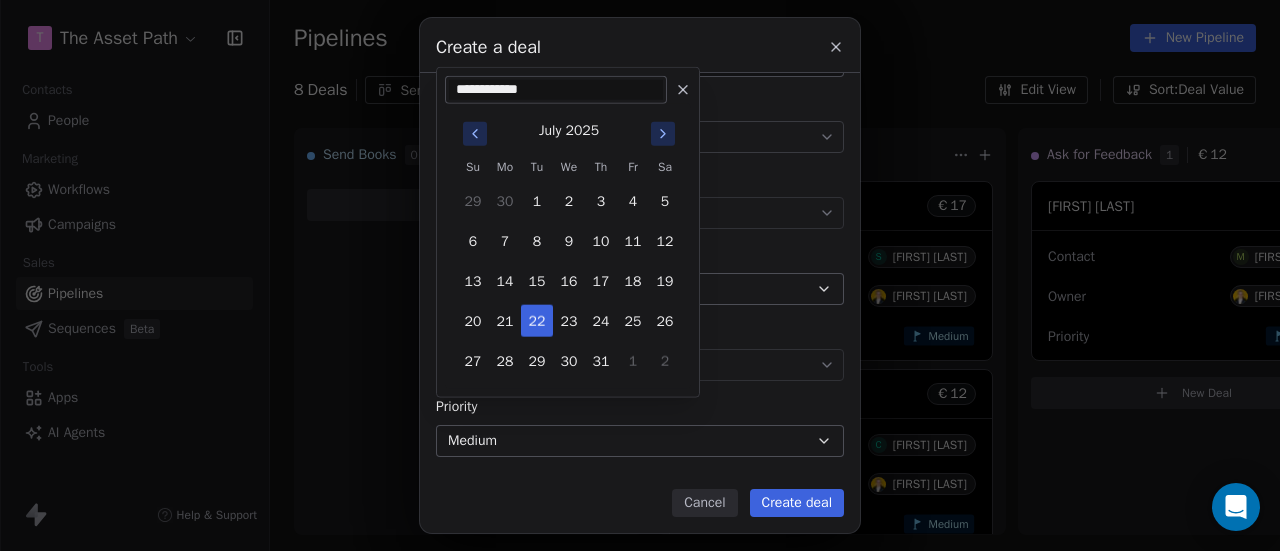 click 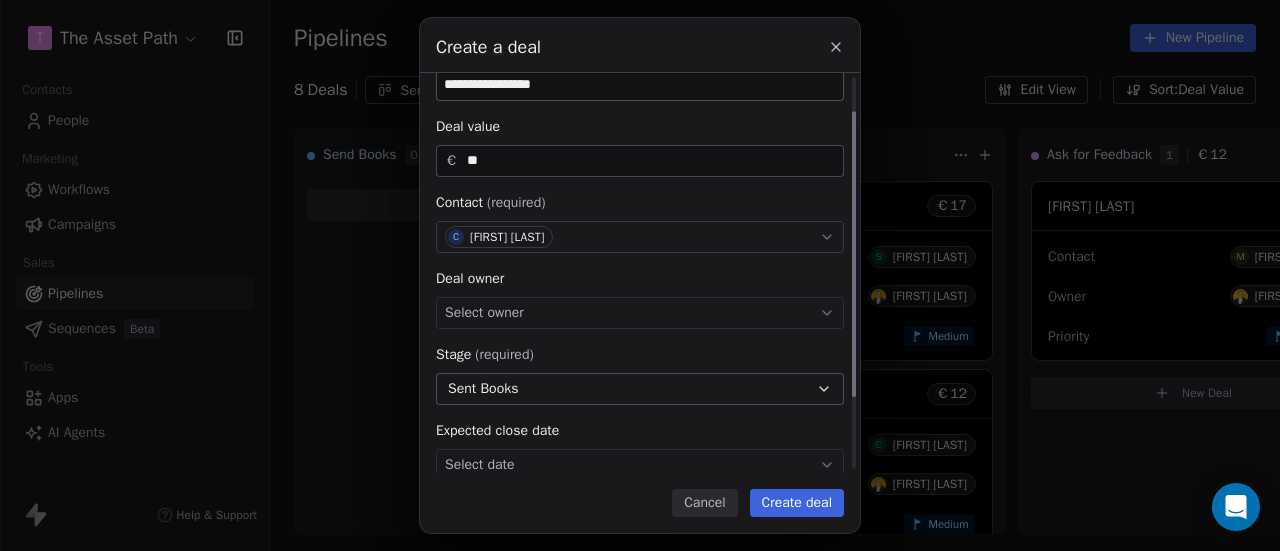 scroll, scrollTop: 0, scrollLeft: 0, axis: both 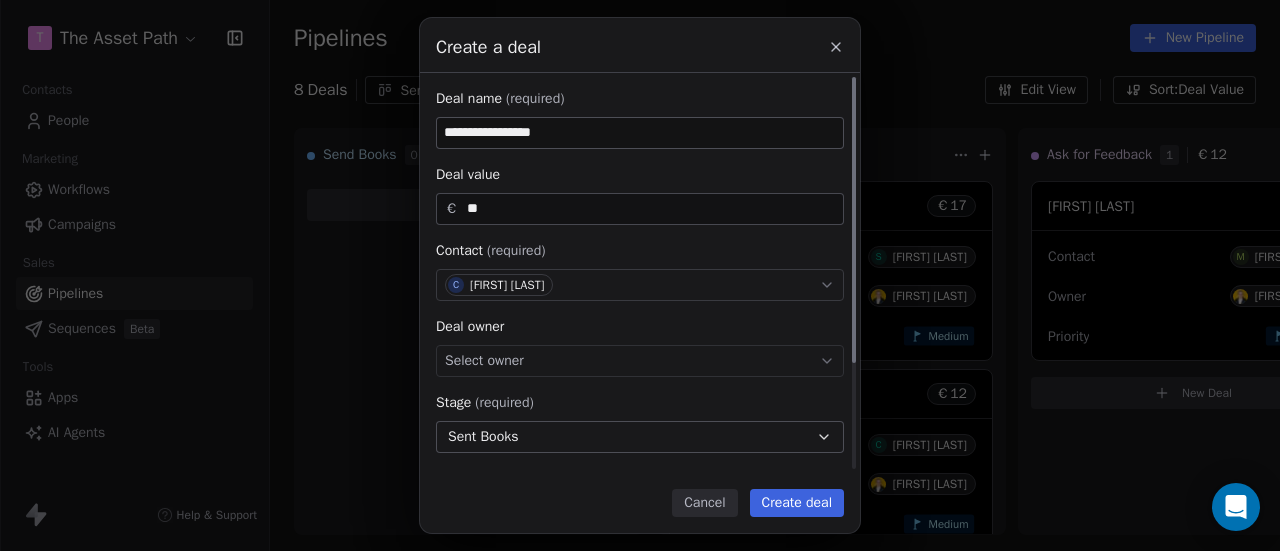 click on "Select owner" at bounding box center (640, 361) 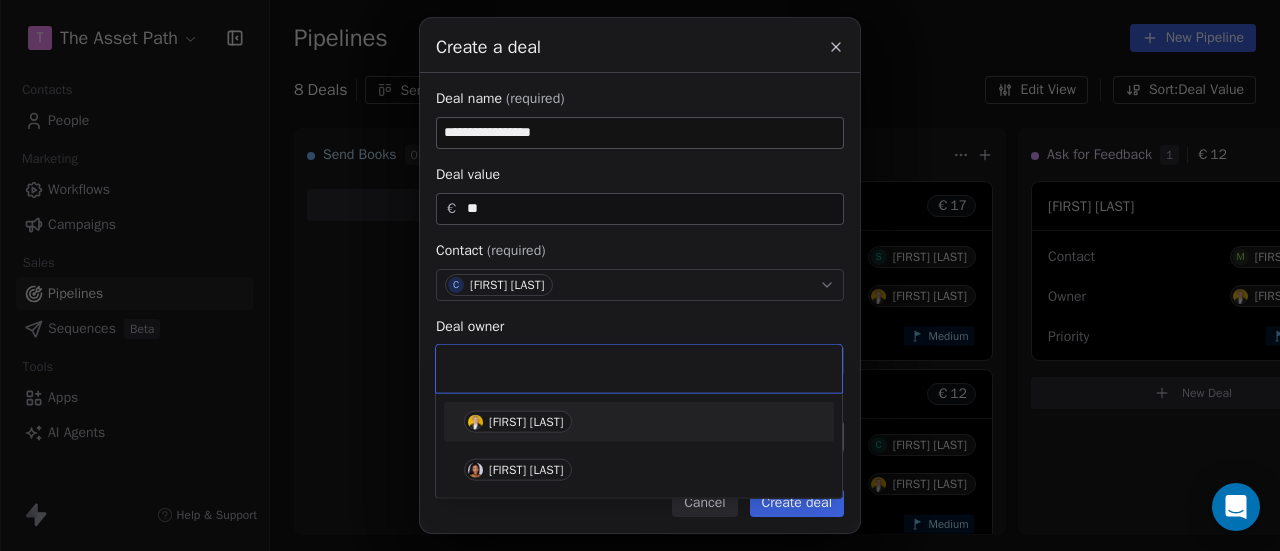 click on "[FIRST] [LAST]" at bounding box center (526, 422) 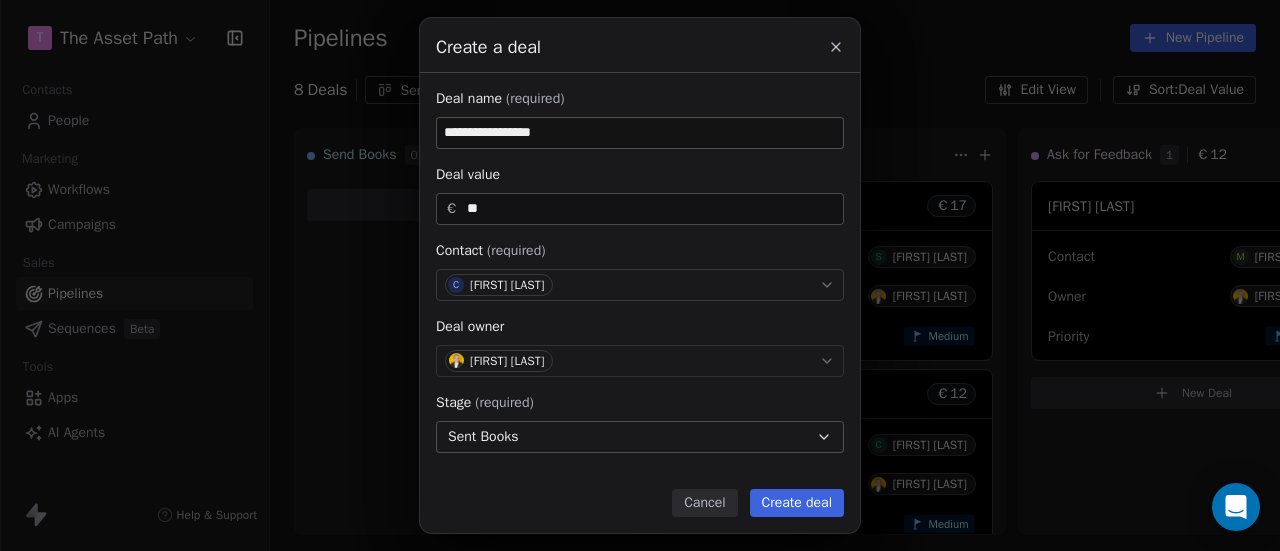 click on "Create deal" at bounding box center (797, 503) 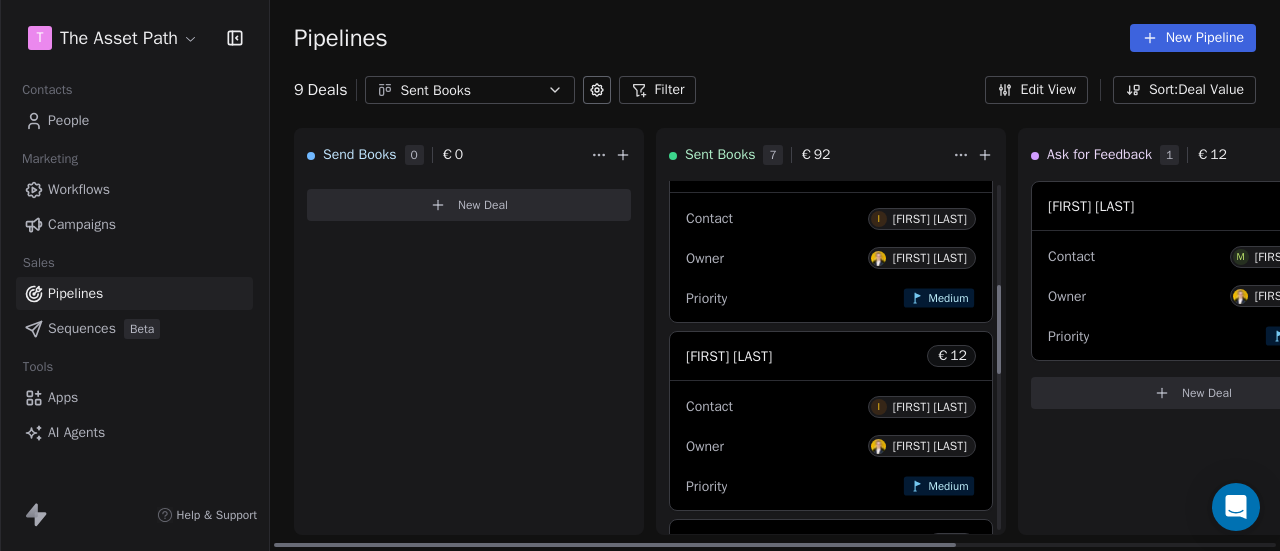 scroll, scrollTop: 0, scrollLeft: 0, axis: both 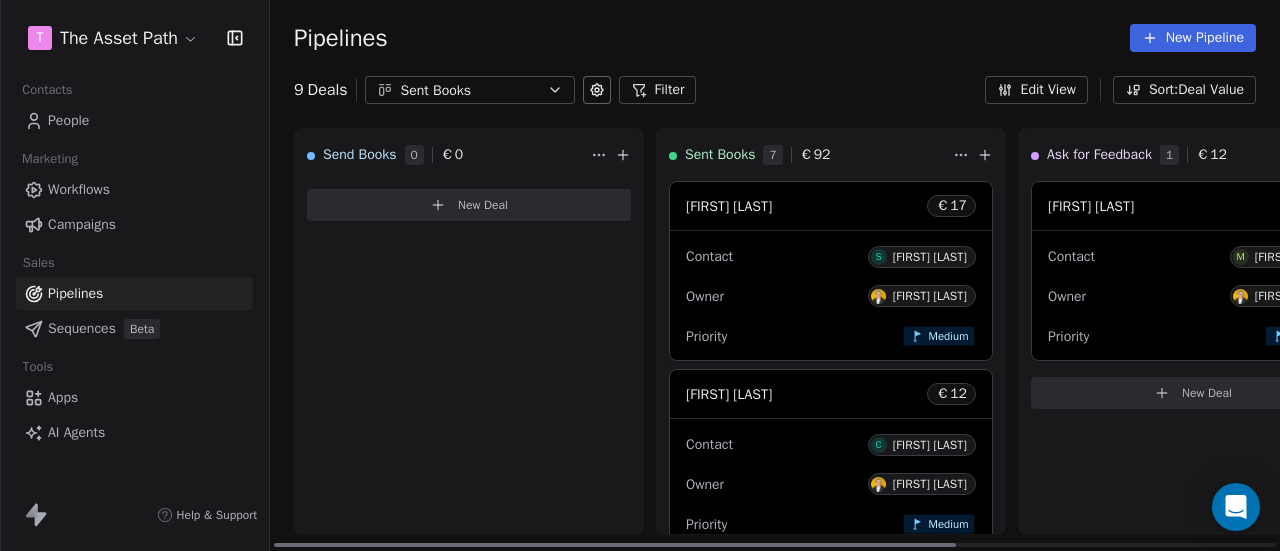 click 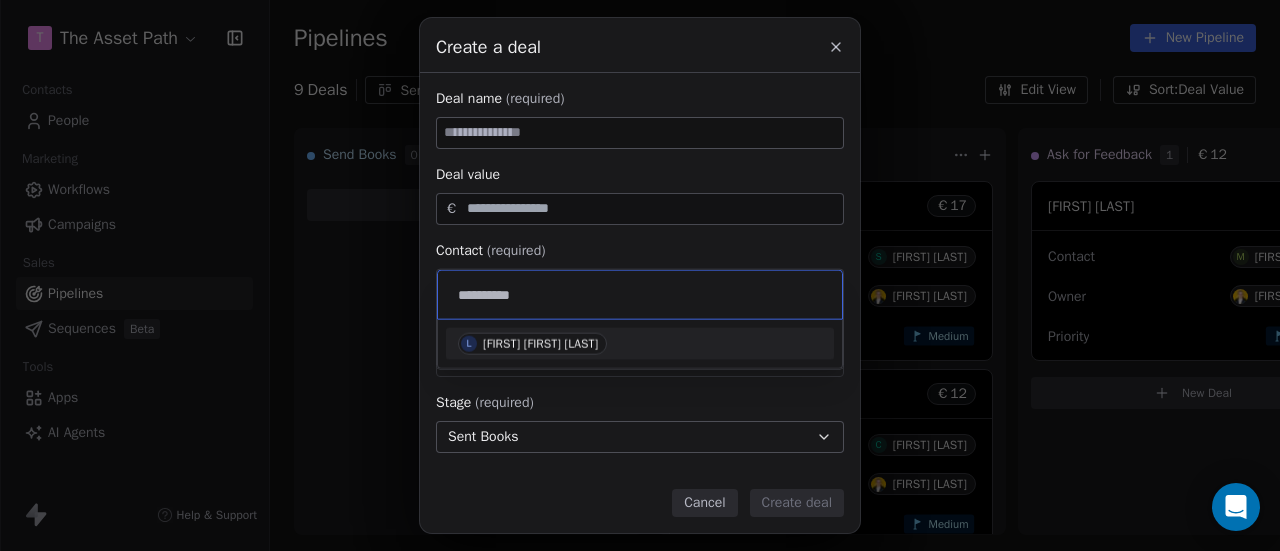 type on "**********" 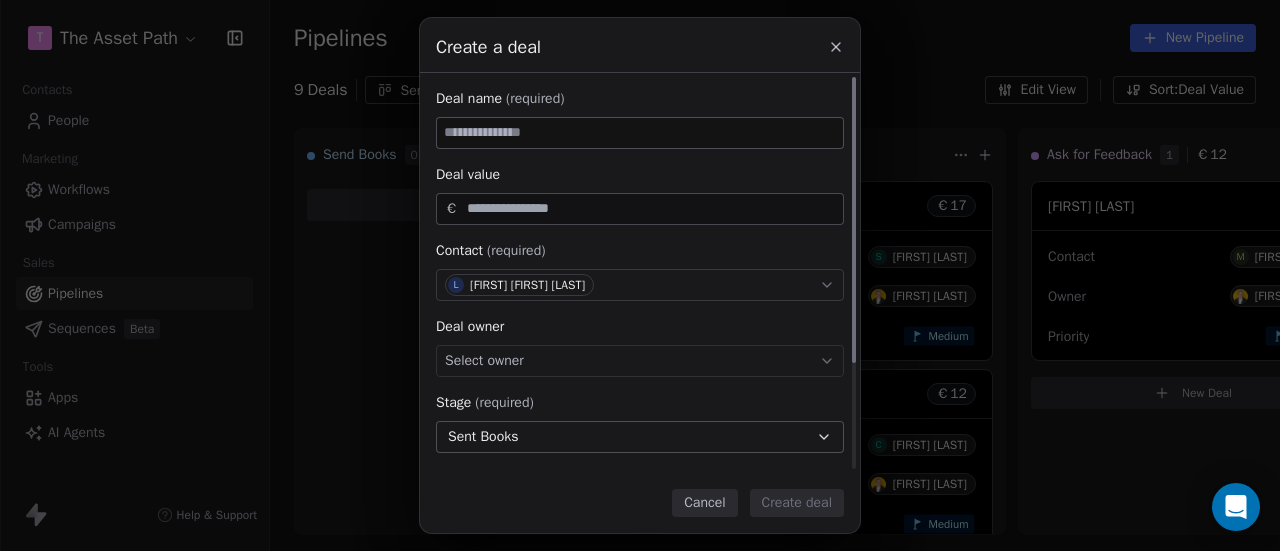 click at bounding box center [640, 133] 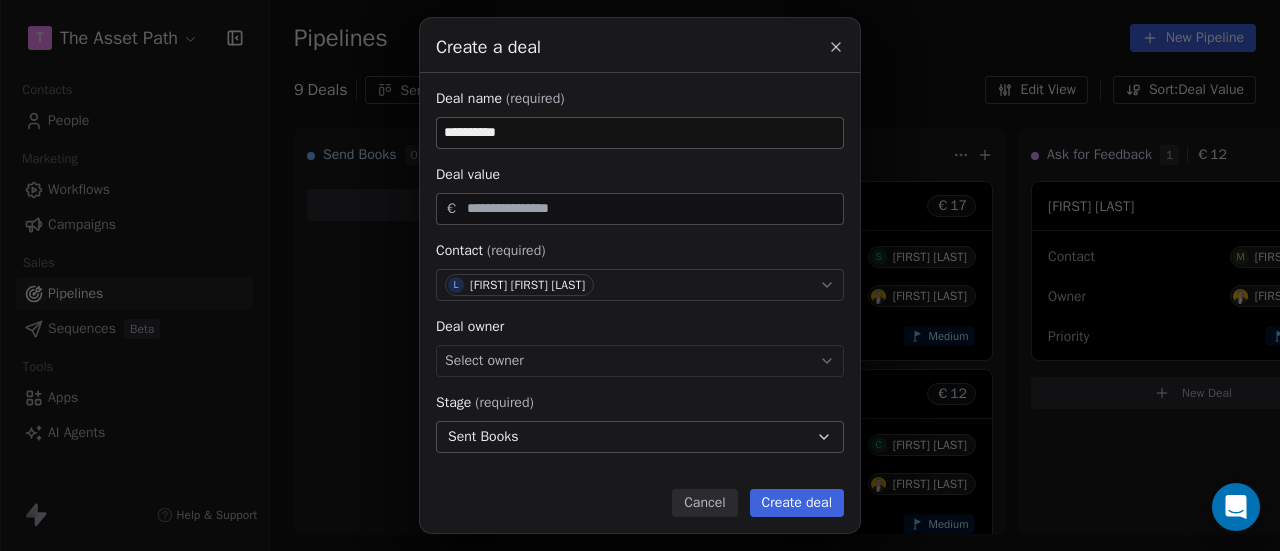 type on "**********" 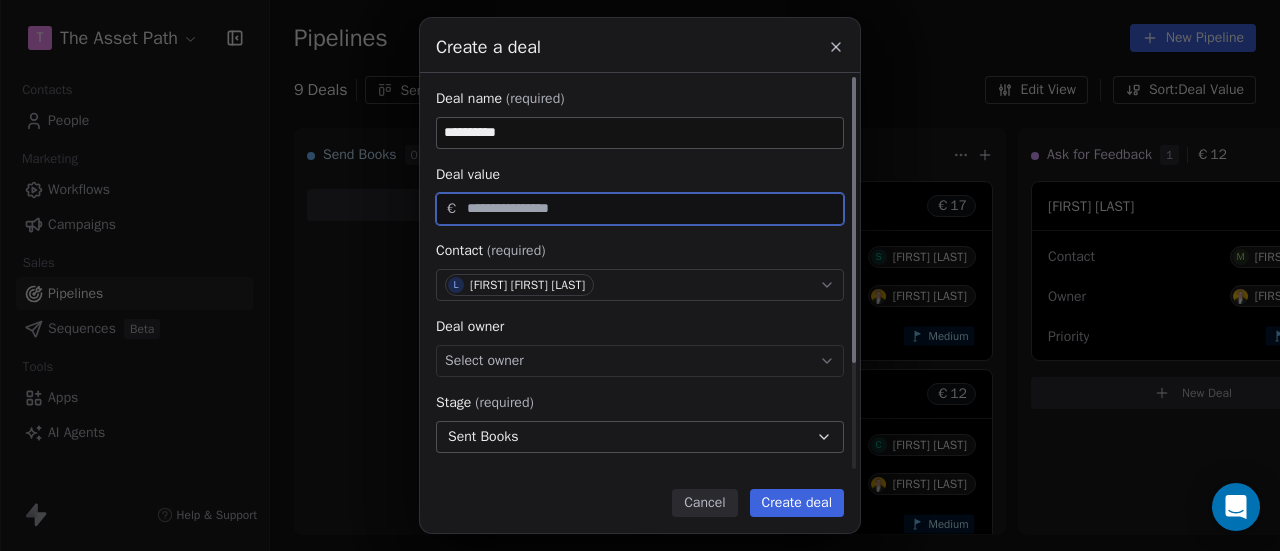 click at bounding box center (651, 208) 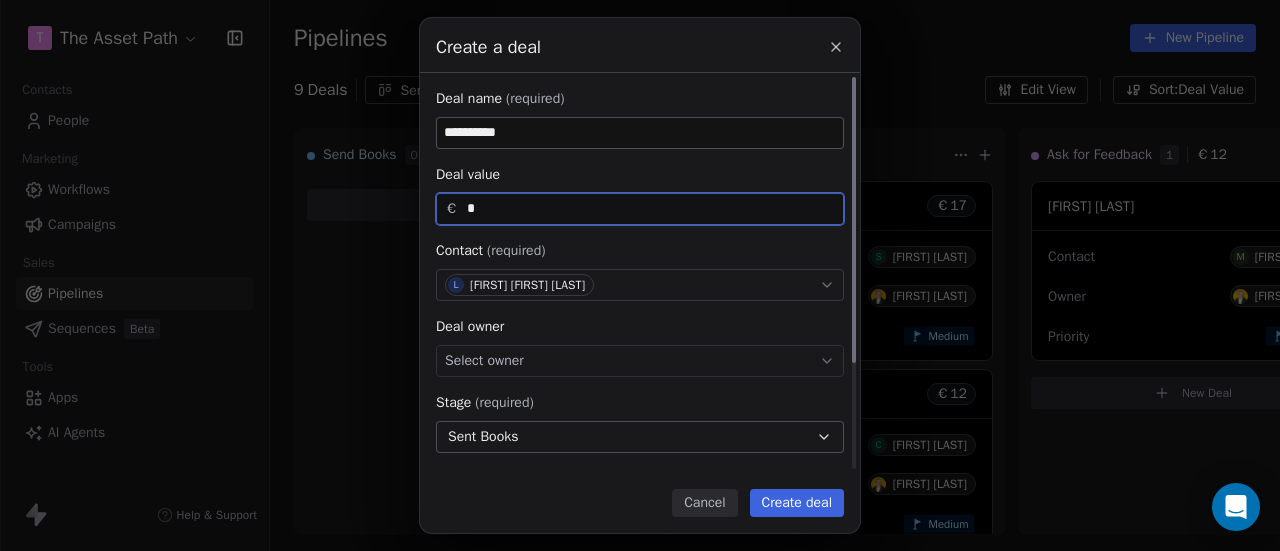 click on "Select owner" at bounding box center (640, 361) 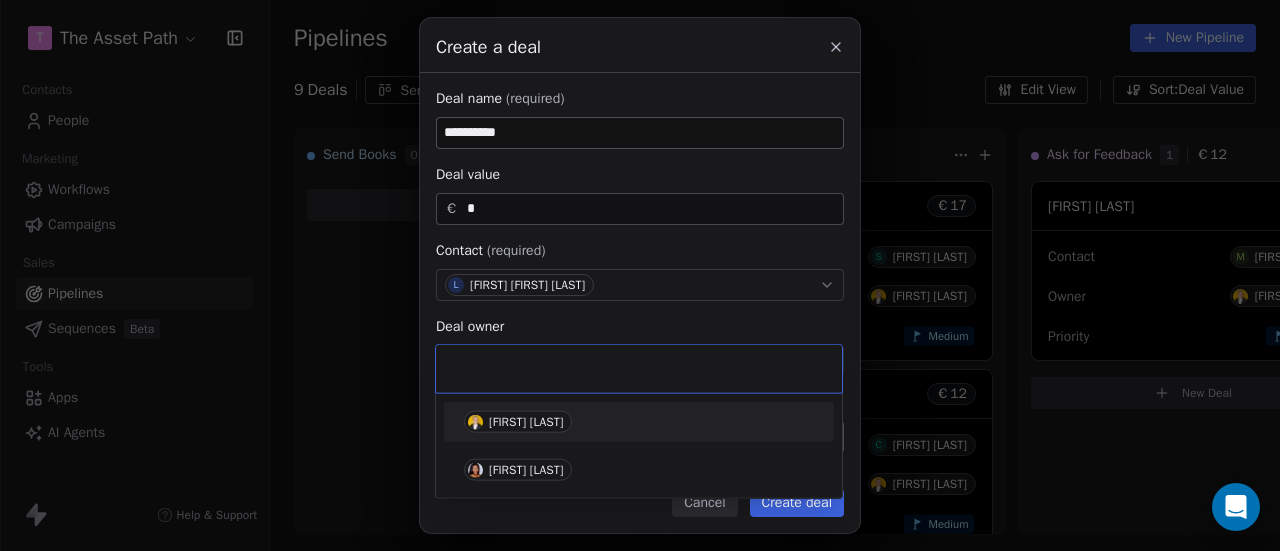 click on "[FIRST] [LAST]" at bounding box center (639, 422) 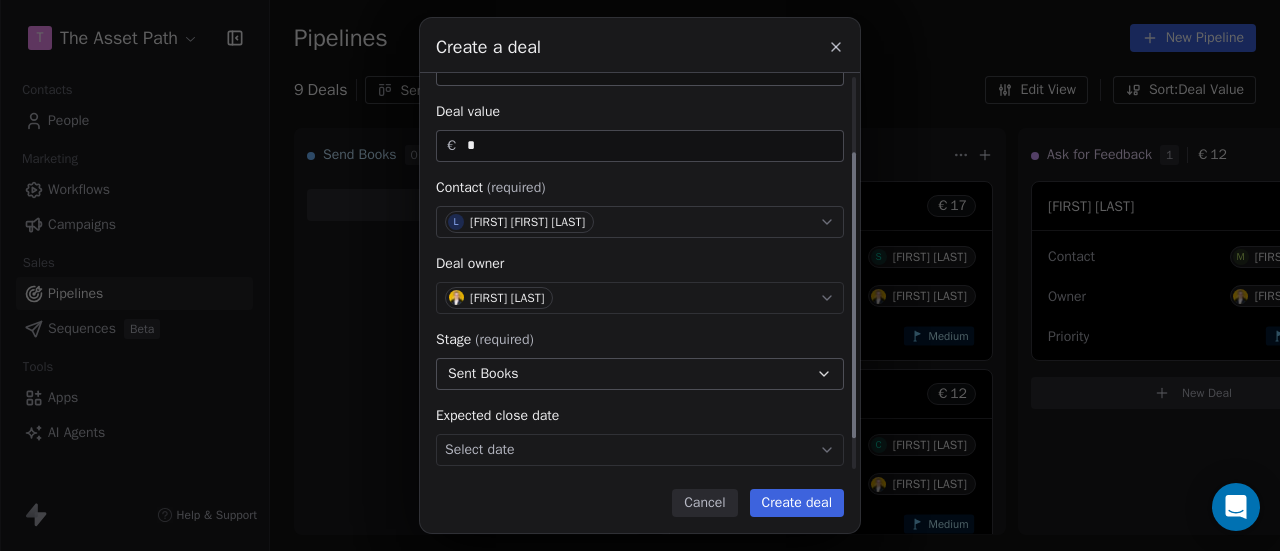 scroll, scrollTop: 148, scrollLeft: 0, axis: vertical 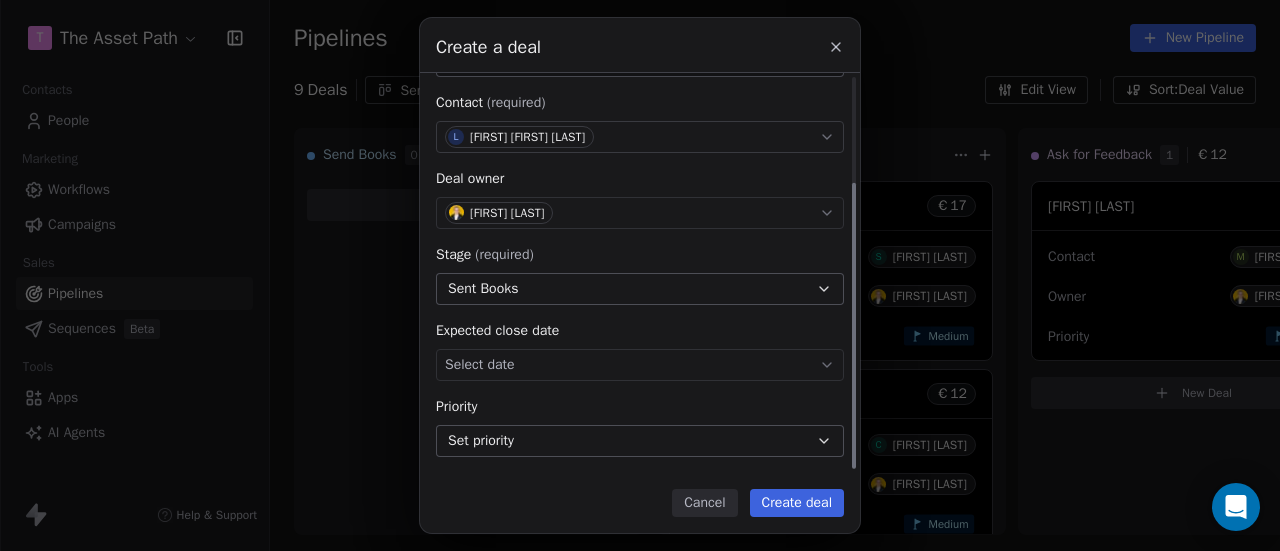 click on "Set priority" at bounding box center [640, 441] 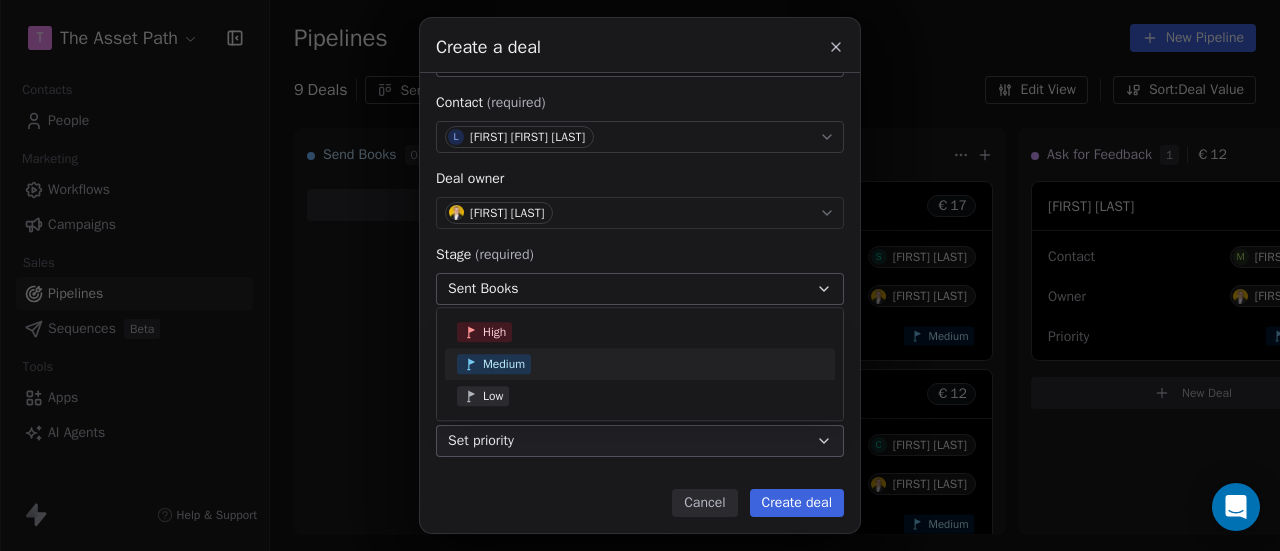 click on "Medium" at bounding box center (640, 364) 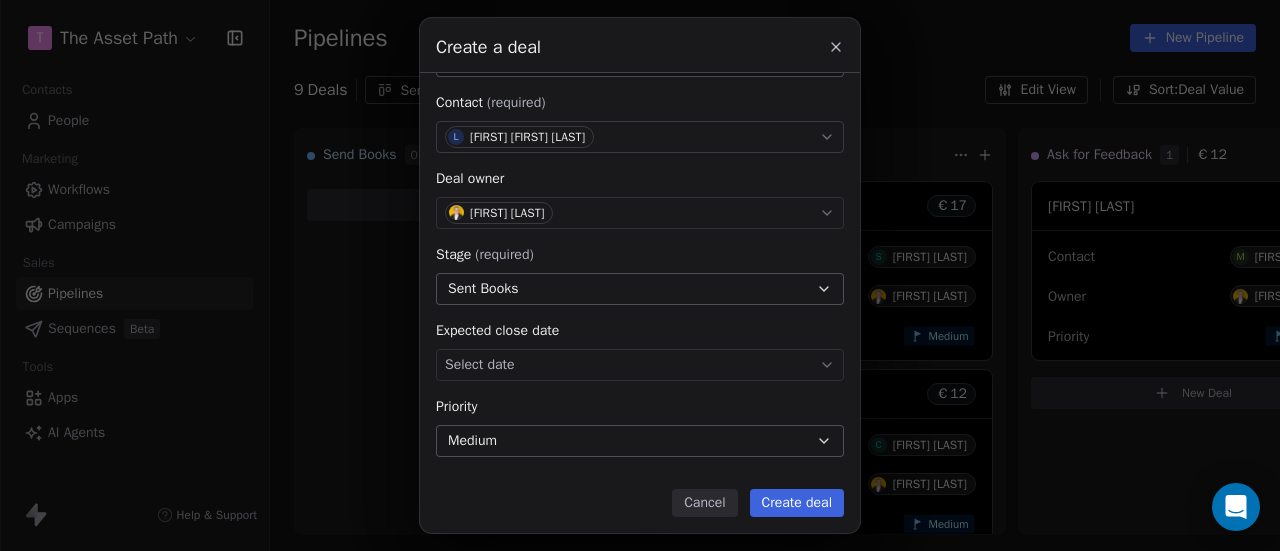 click on "Create deal" at bounding box center [797, 503] 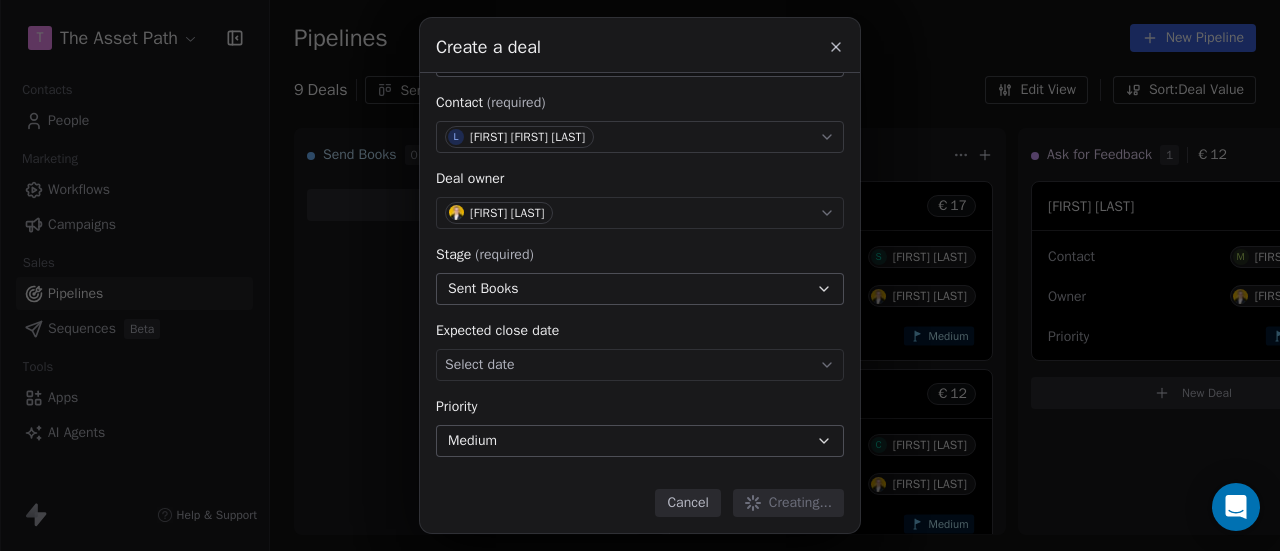 type 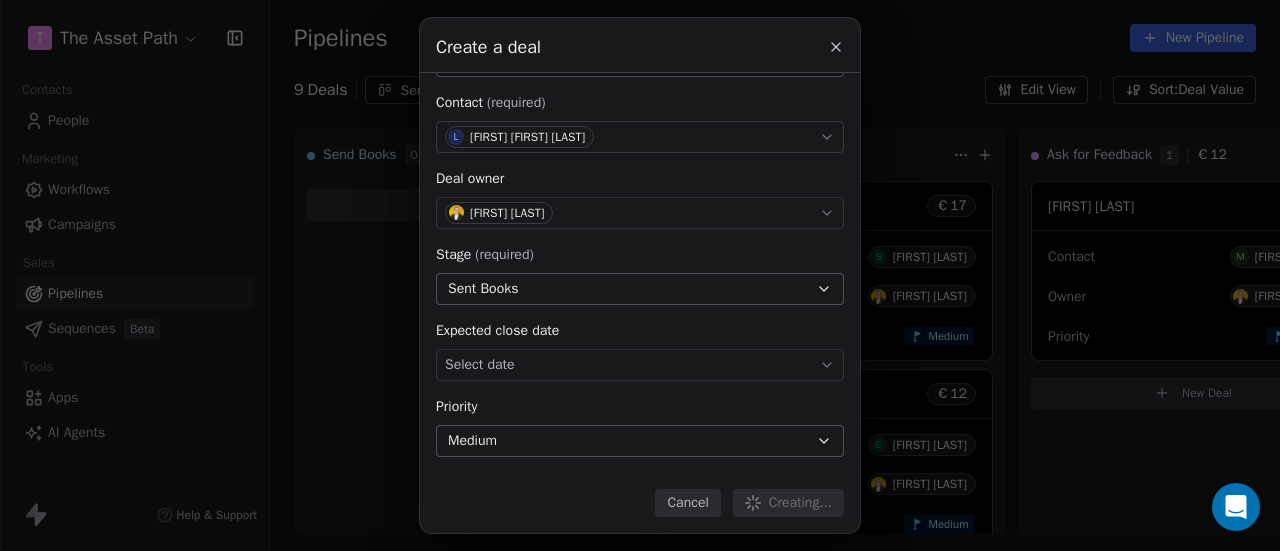 type 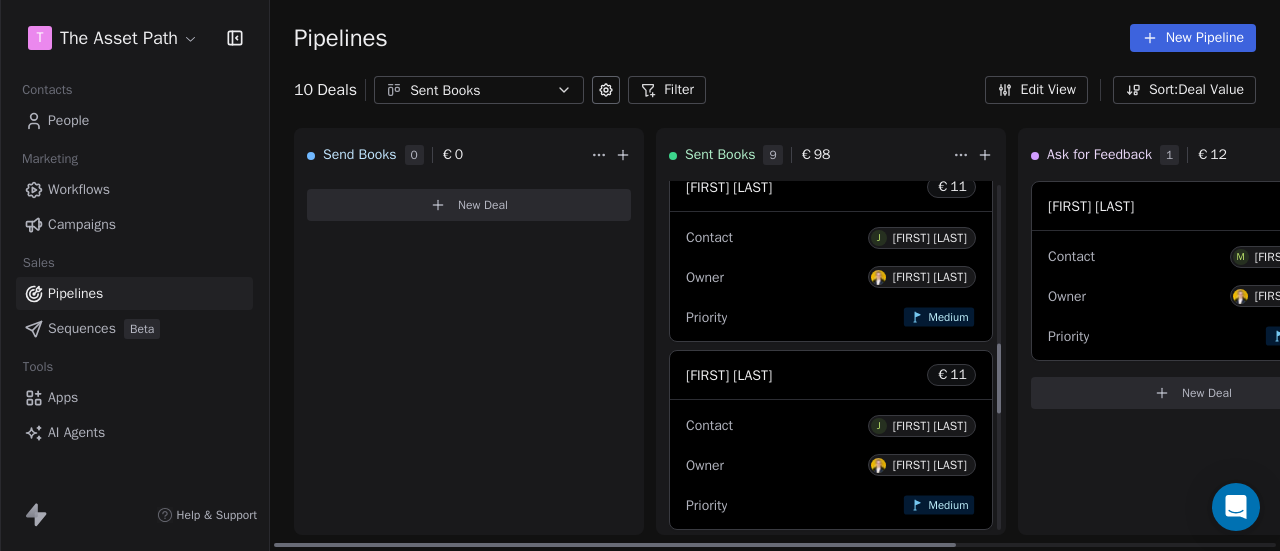 scroll, scrollTop: 800, scrollLeft: 0, axis: vertical 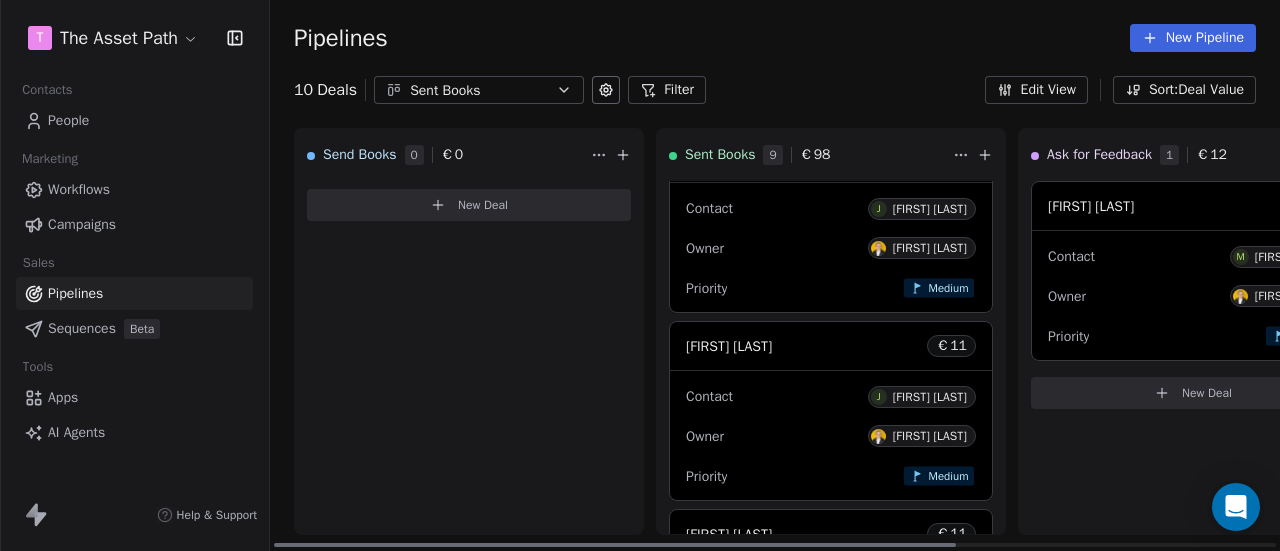 click on "[FIRST] [LAST] € 11" at bounding box center [831, 346] 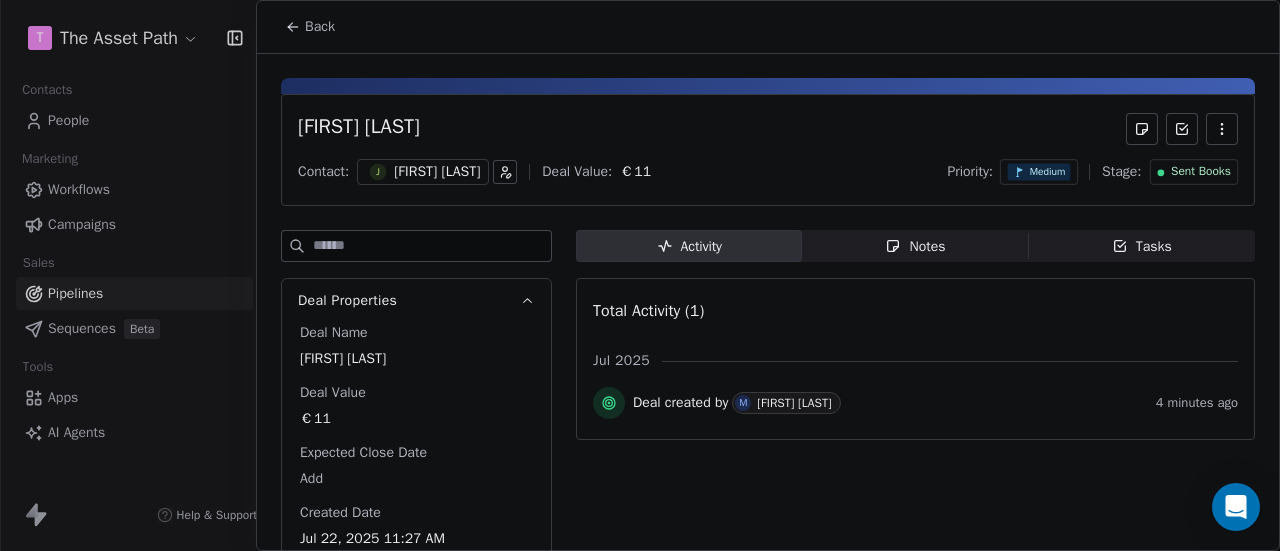 click 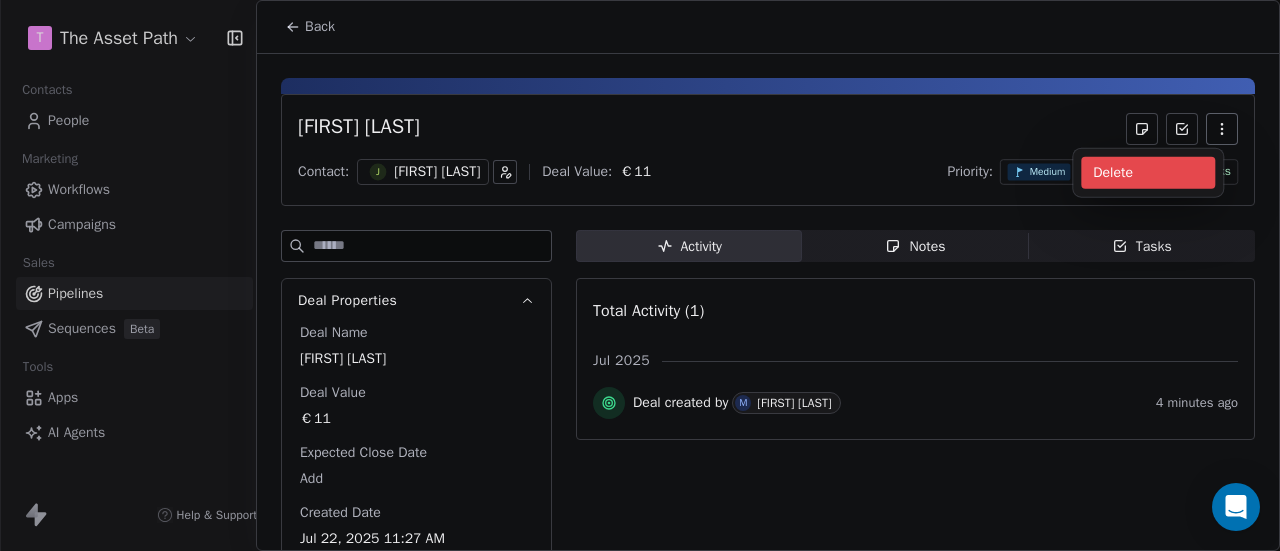 click on "Delete" at bounding box center [1148, 173] 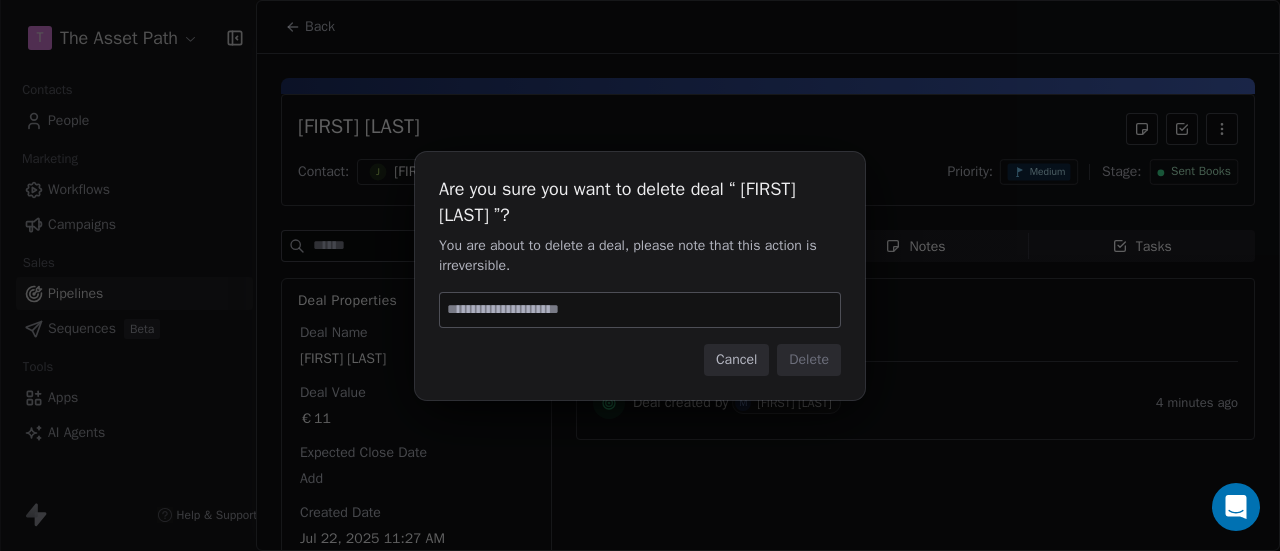 click at bounding box center [640, 310] 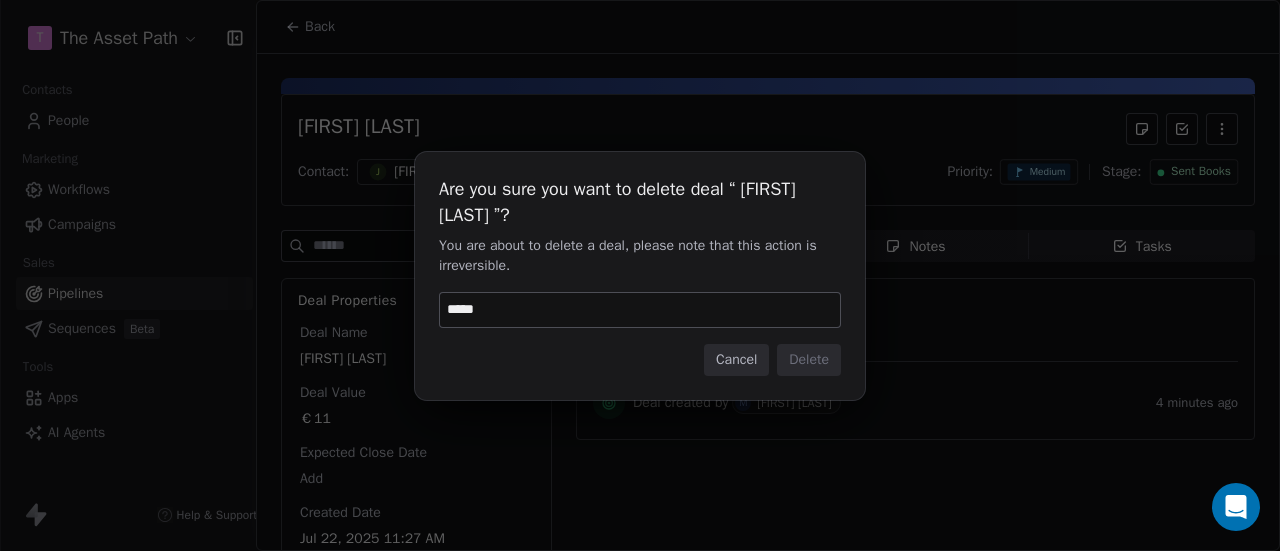 type on "******" 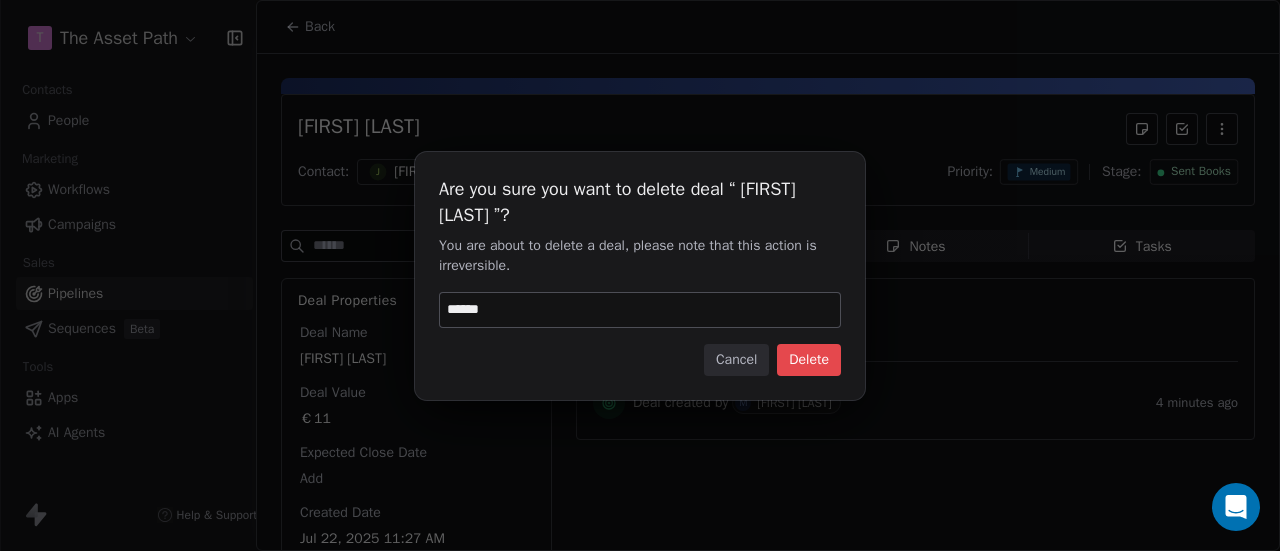 type 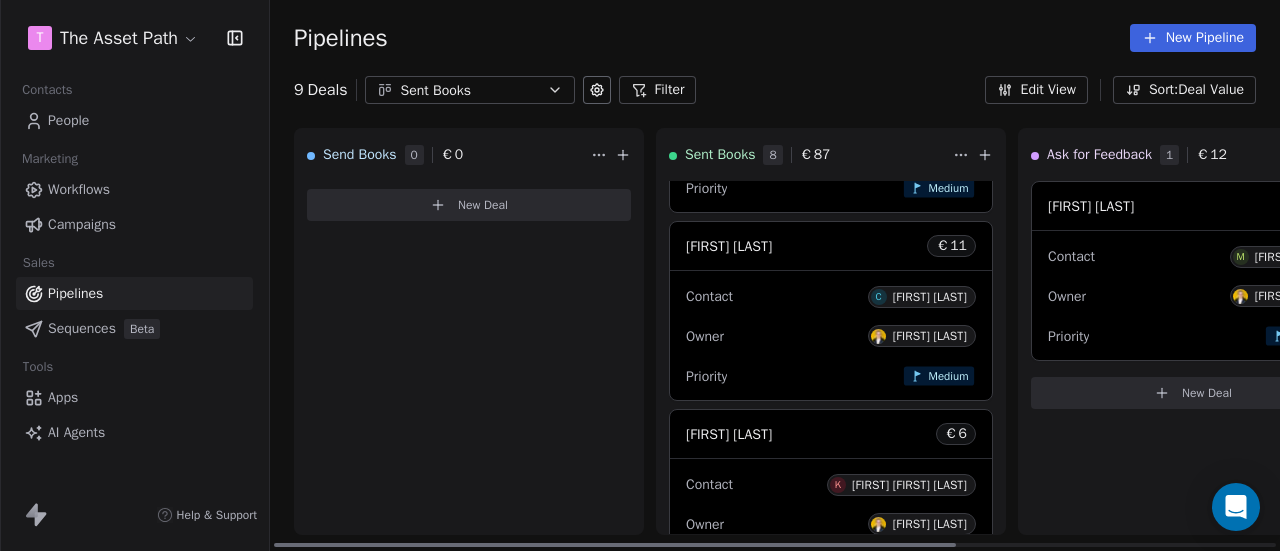 scroll, scrollTop: 1000, scrollLeft: 0, axis: vertical 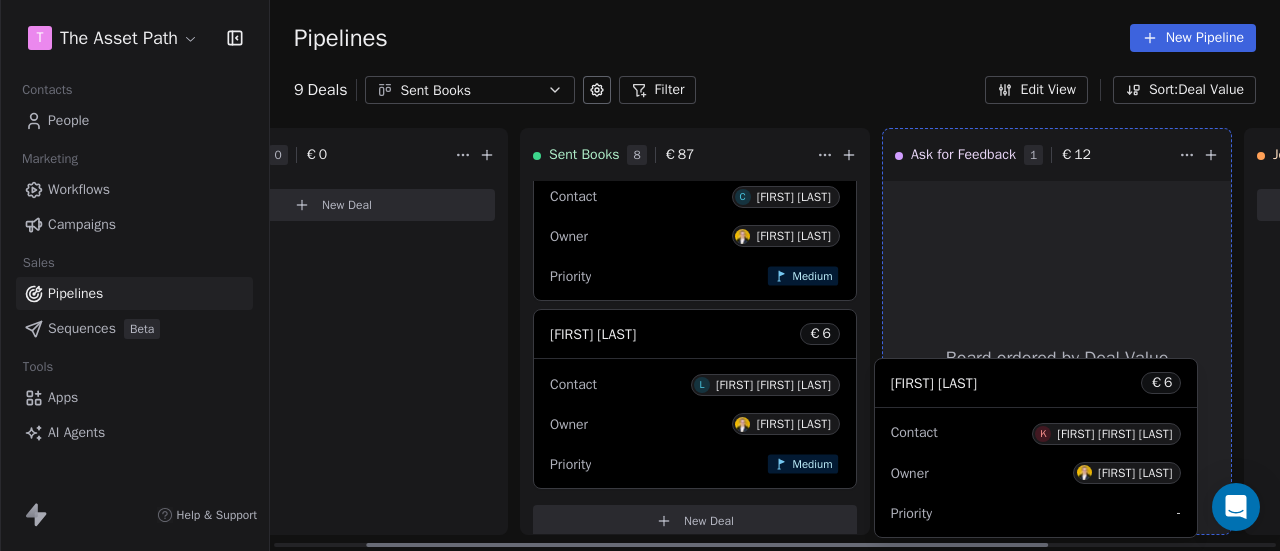 drag, startPoint x: 818, startPoint y: 351, endPoint x: 1023, endPoint y: 405, distance: 211.99292 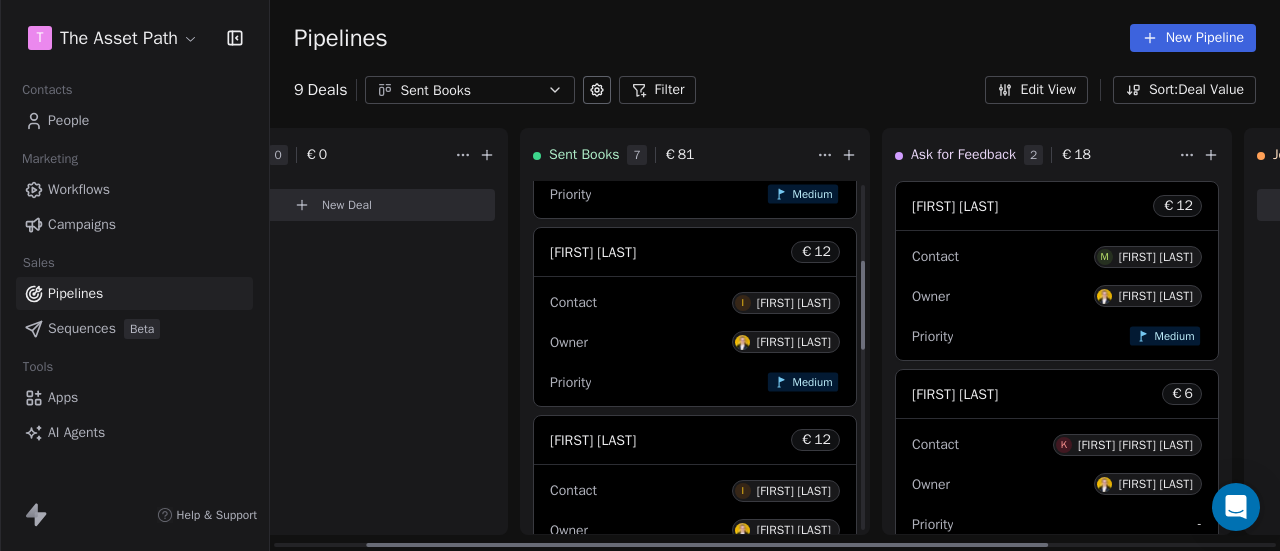 scroll, scrollTop: 300, scrollLeft: 0, axis: vertical 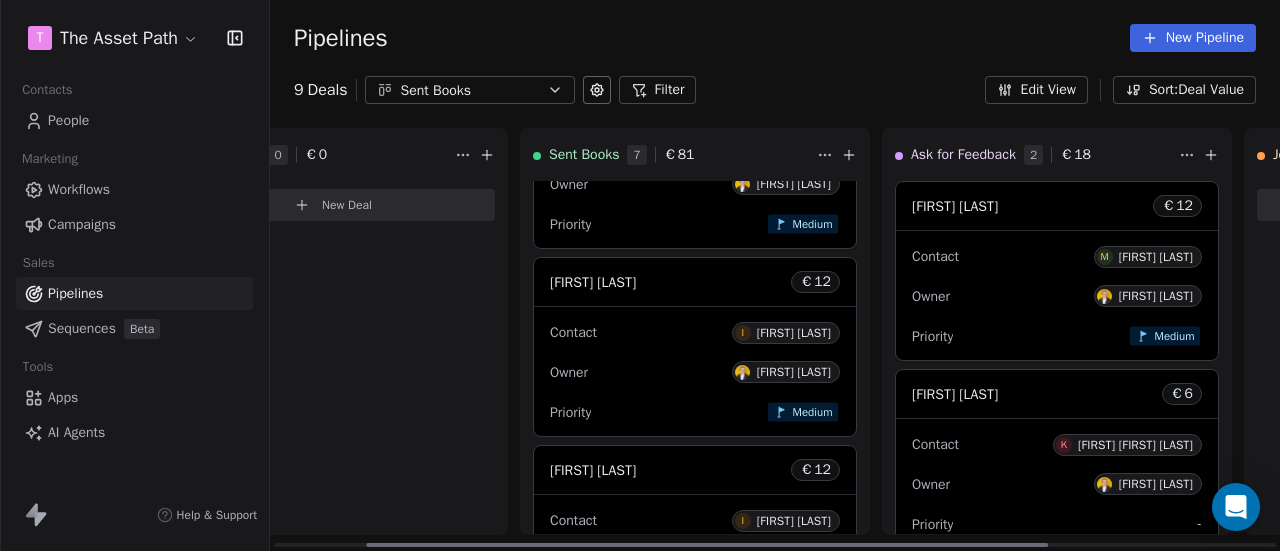 click on "[FIRST] [LAST] € 12" at bounding box center (695, 282) 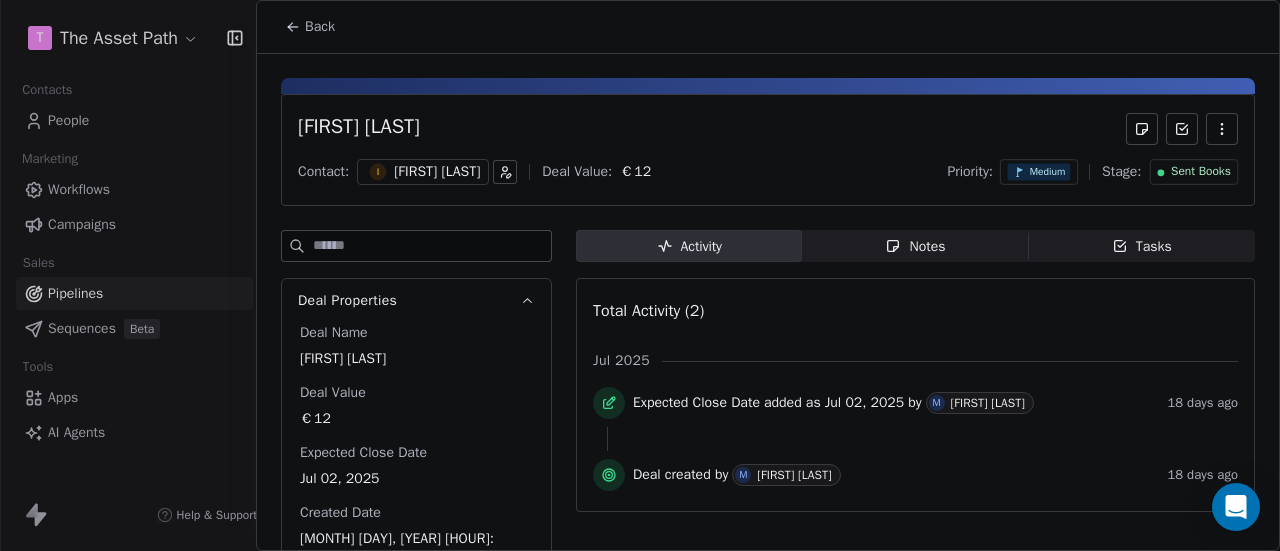 click 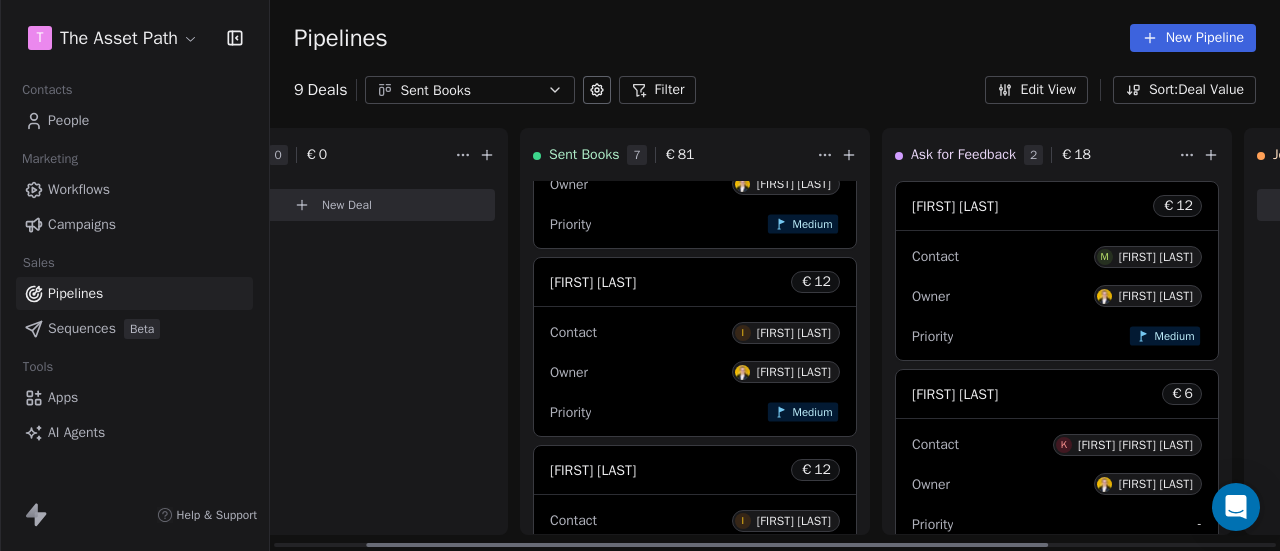 scroll, scrollTop: 400, scrollLeft: 0, axis: vertical 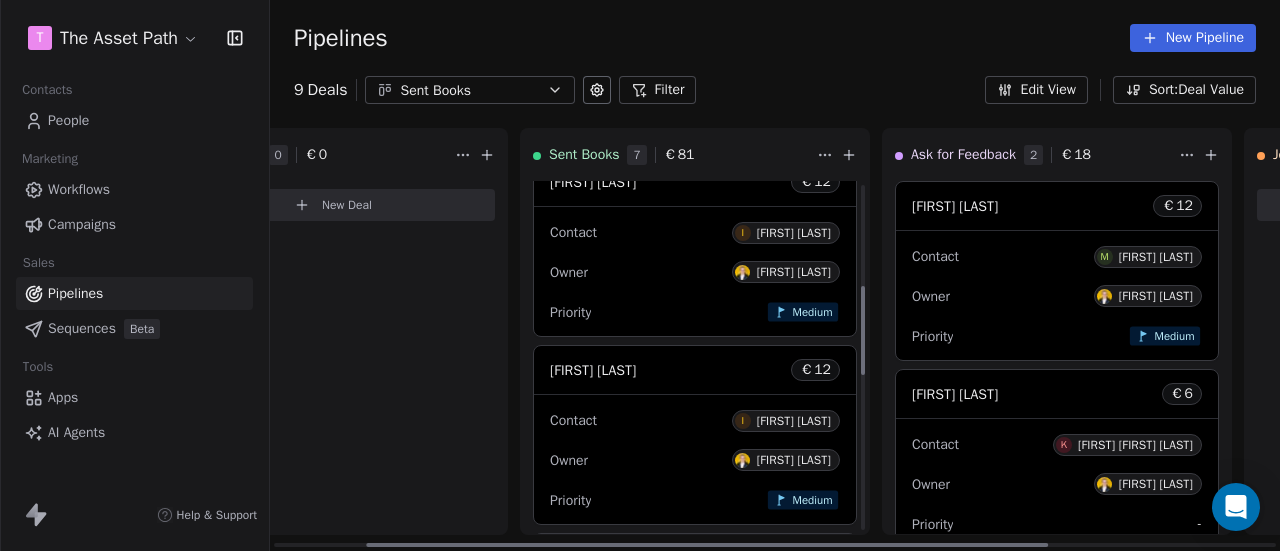 click on "[FIRST] [LAST] € 12" at bounding box center (695, 370) 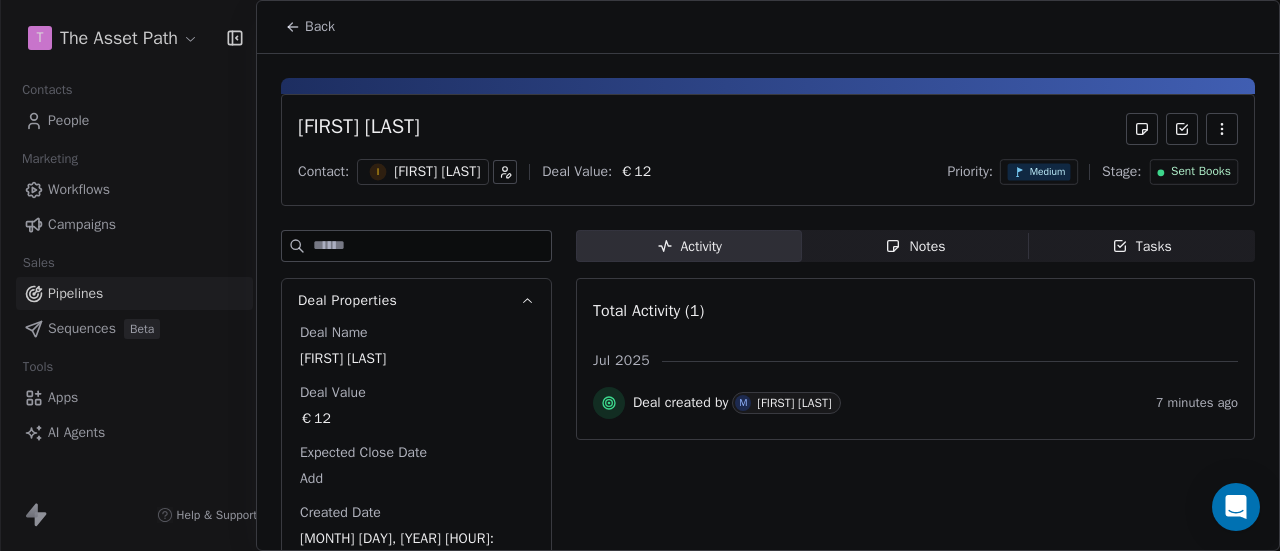 click 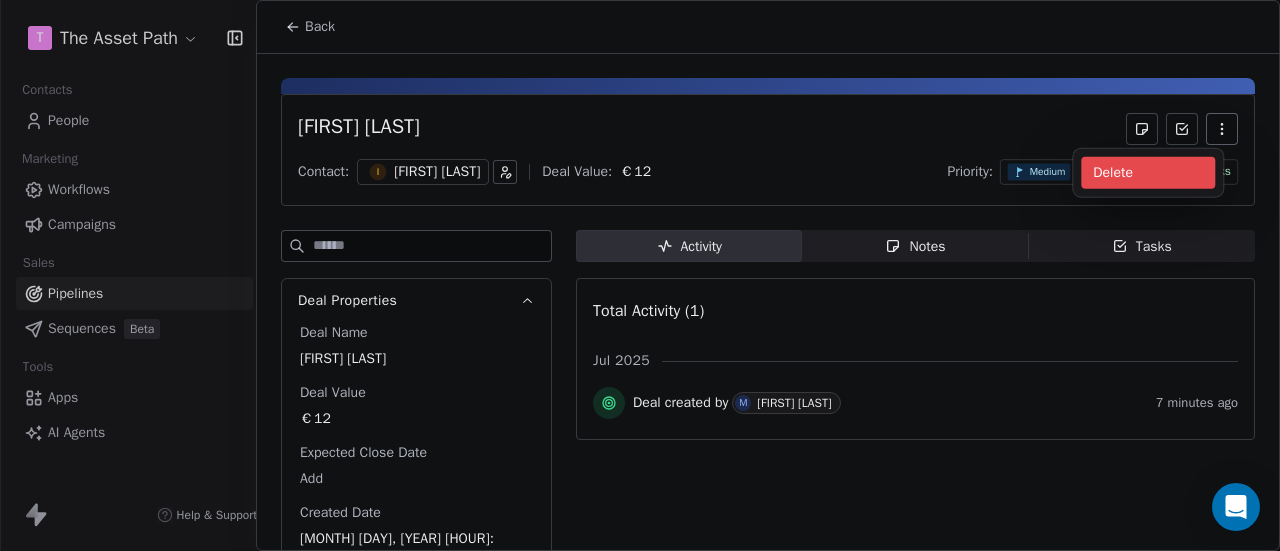 click on "Delete" at bounding box center (1148, 173) 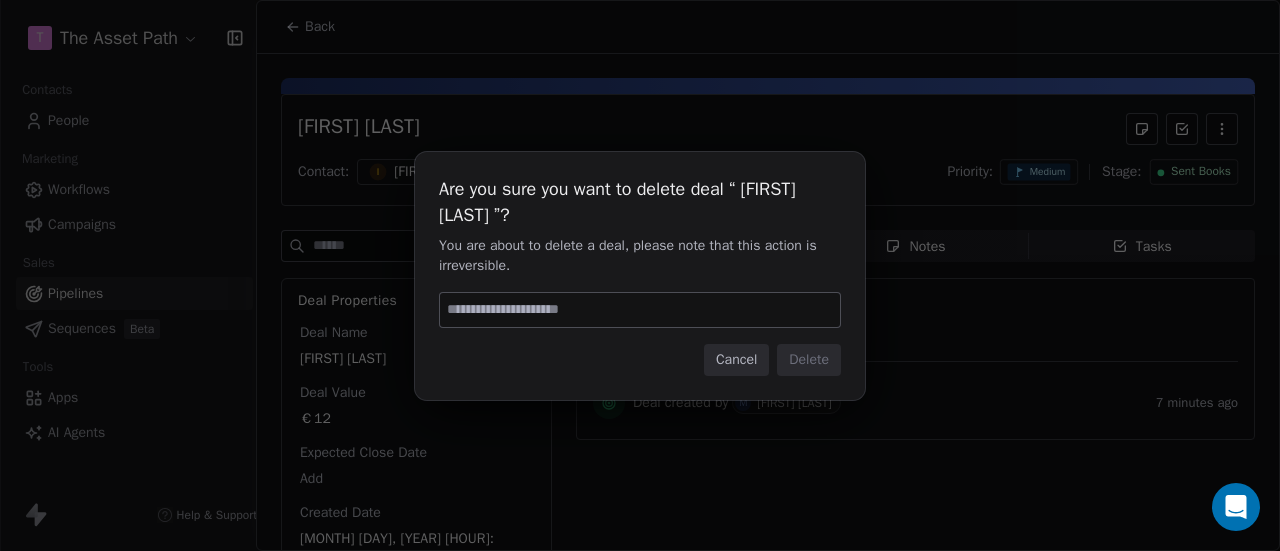 click at bounding box center (640, 310) 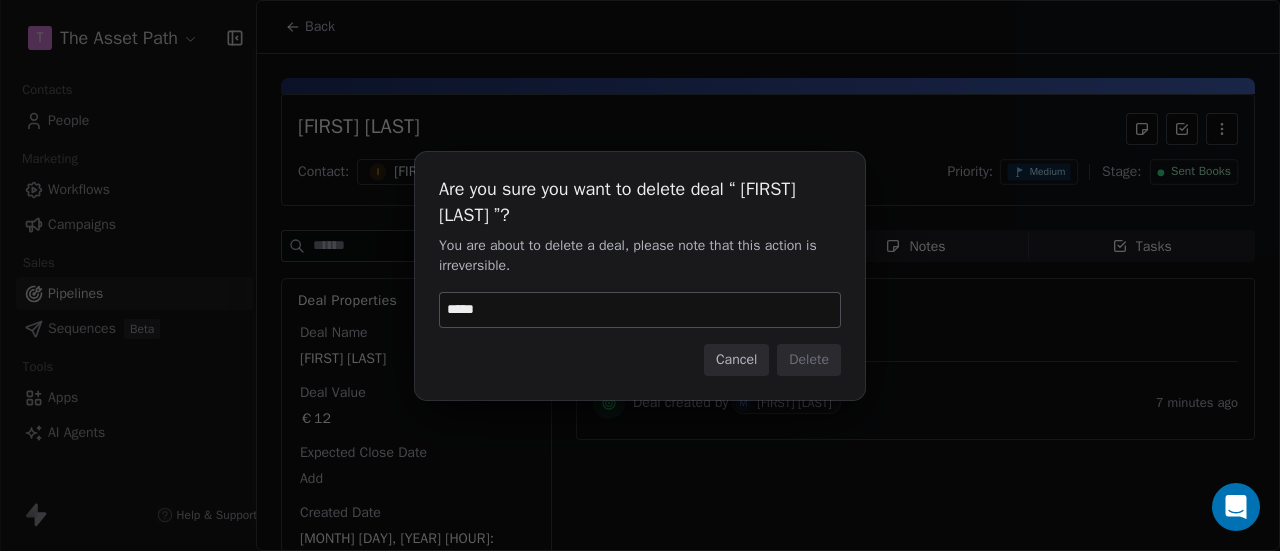 type on "******" 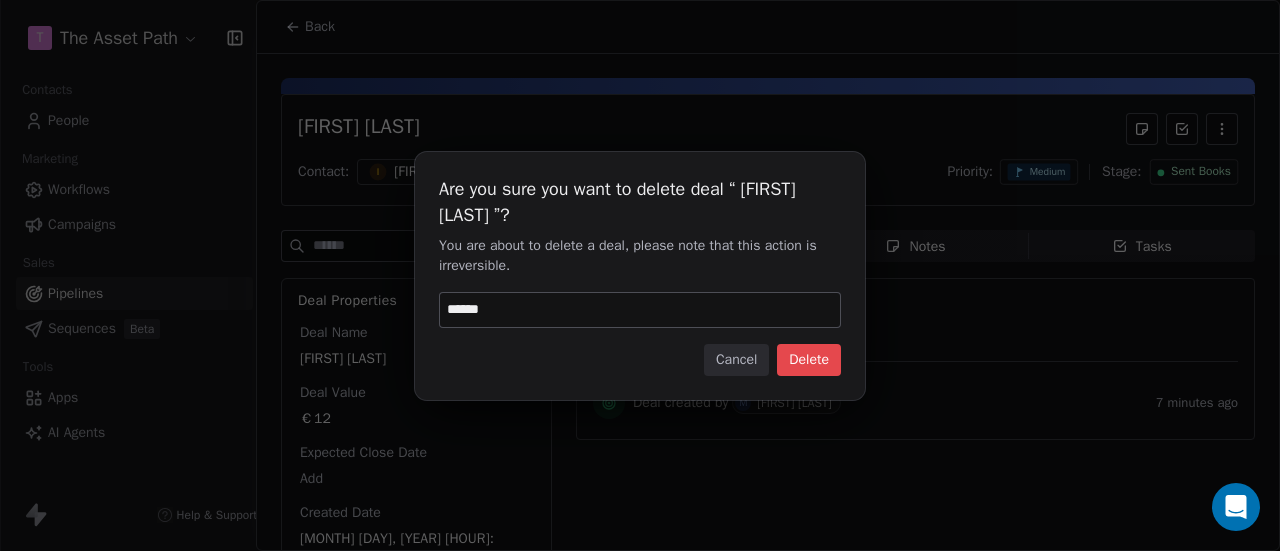 type 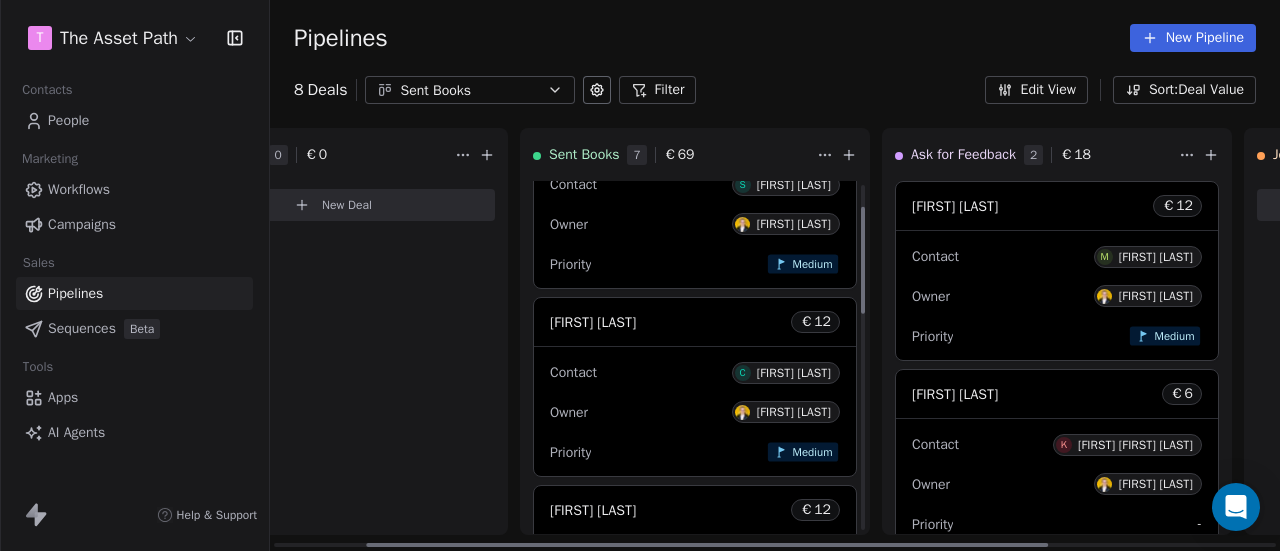 scroll, scrollTop: 100, scrollLeft: 0, axis: vertical 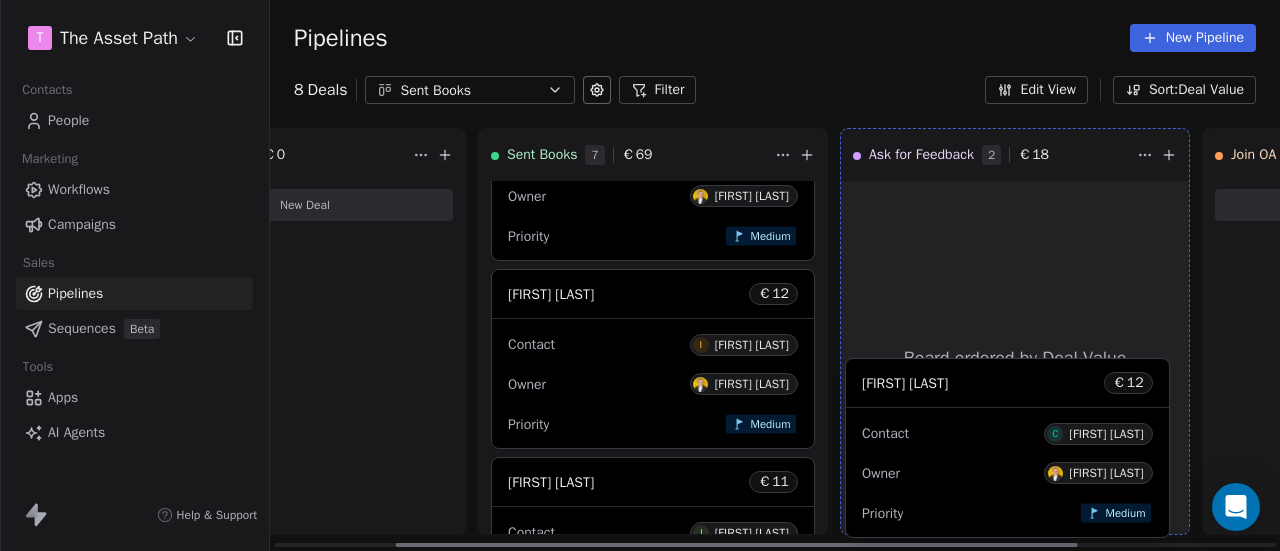 drag, startPoint x: 774, startPoint y: 287, endPoint x: 1087, endPoint y: 376, distance: 325.40744 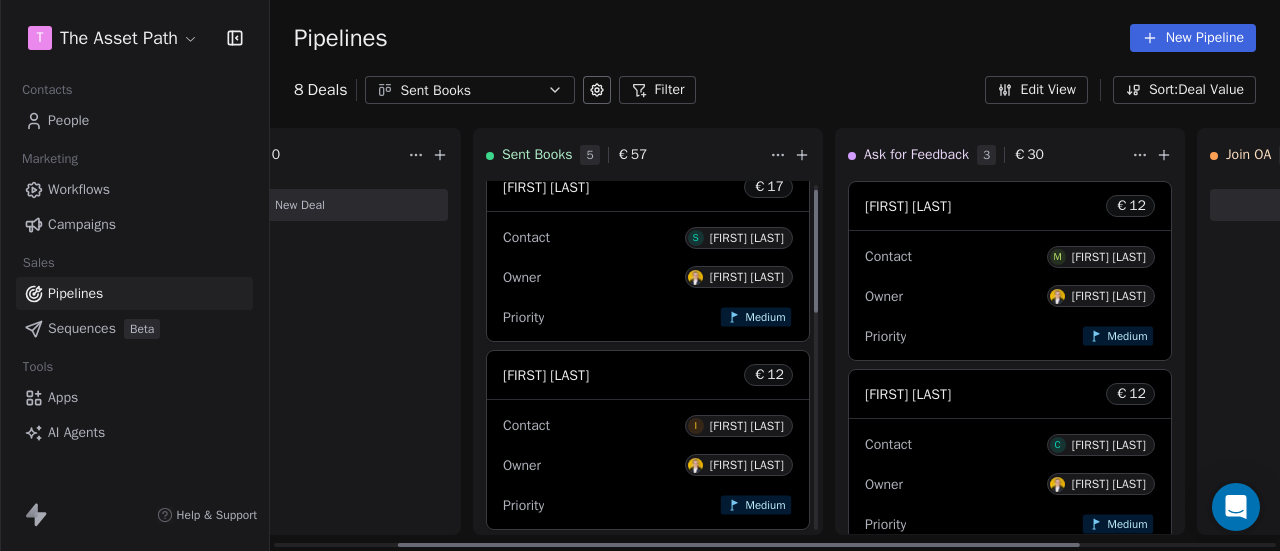 scroll, scrollTop: 0, scrollLeft: 0, axis: both 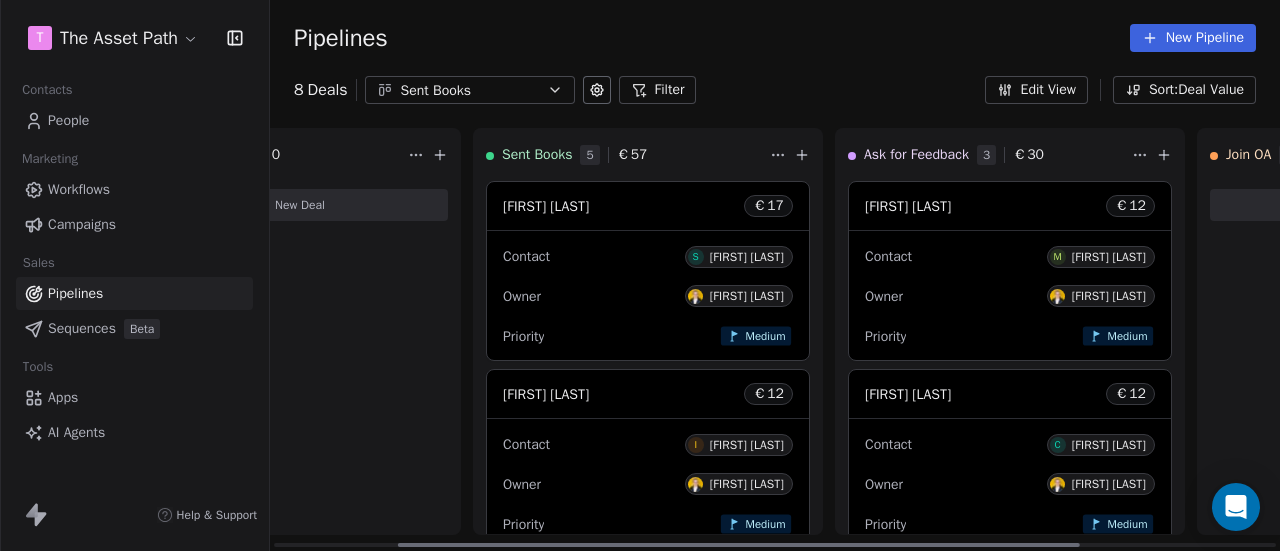 click on "[FIRST] [LAST] € 17" at bounding box center [648, 206] 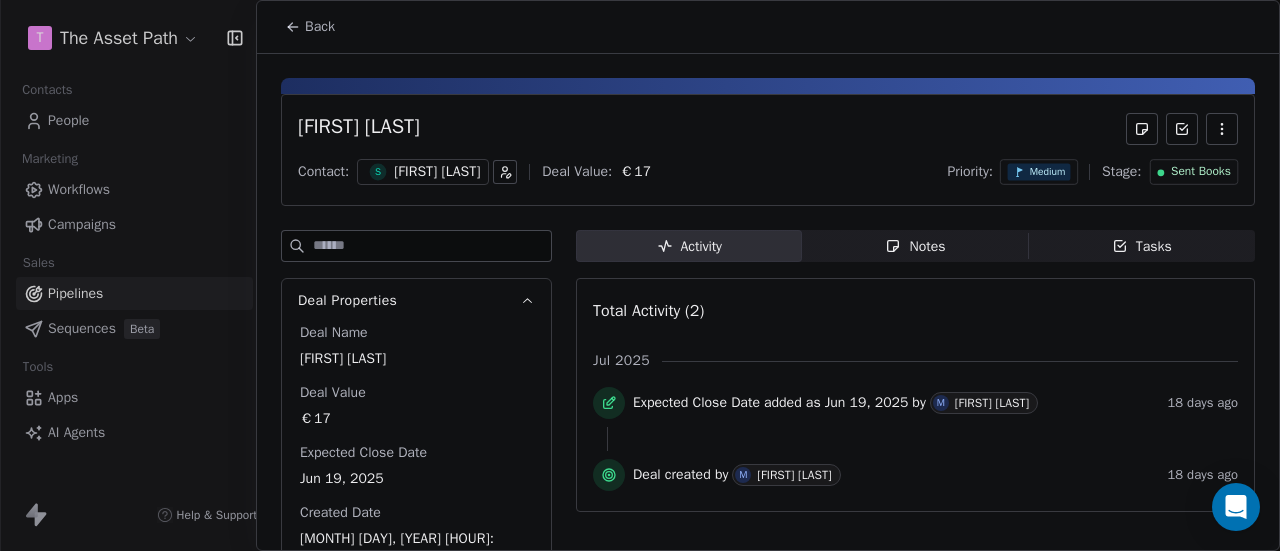 click 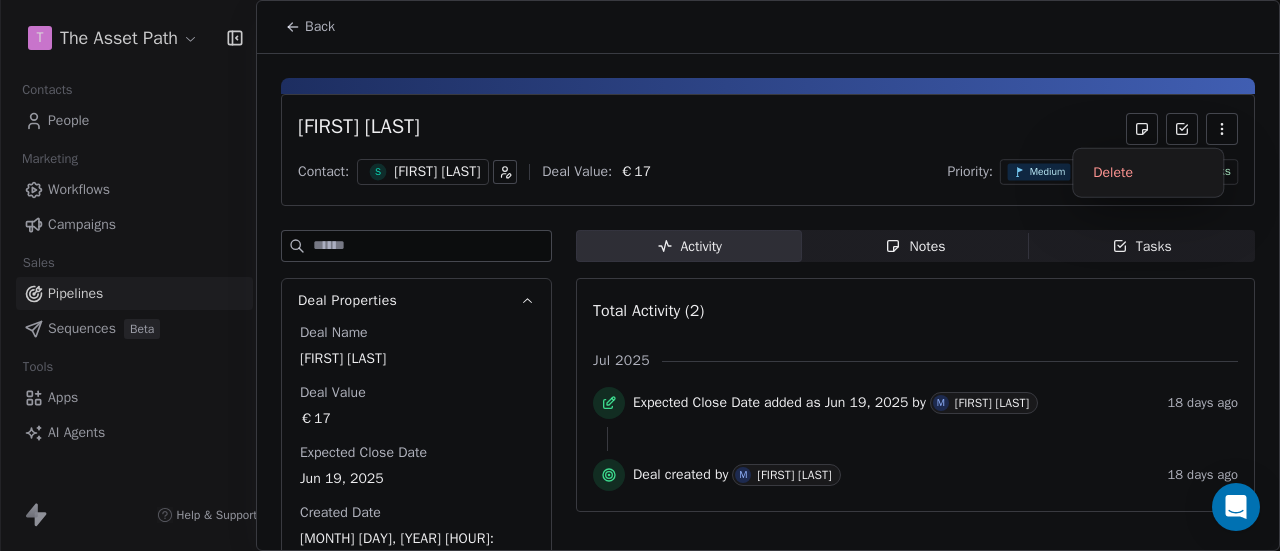 click on "[FIRST] [LAST] Contact: [FIRST] [LAST] Deal Value: € 17 Priority: Medium Stage: Sent Books" at bounding box center (768, 150) 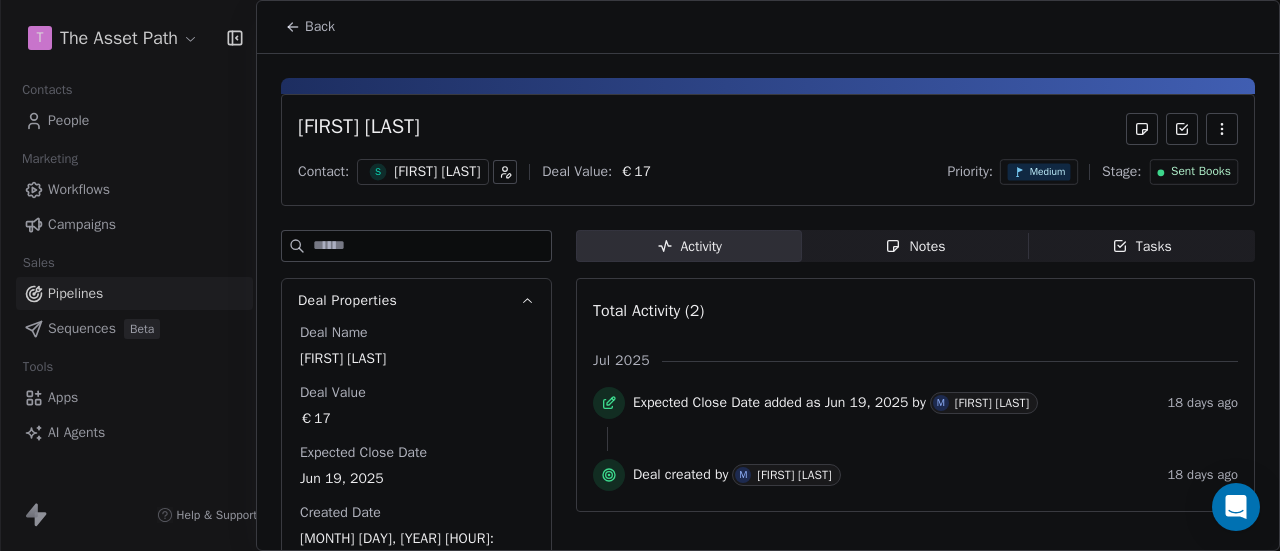 click on "Sent Books" at bounding box center (1201, 172) 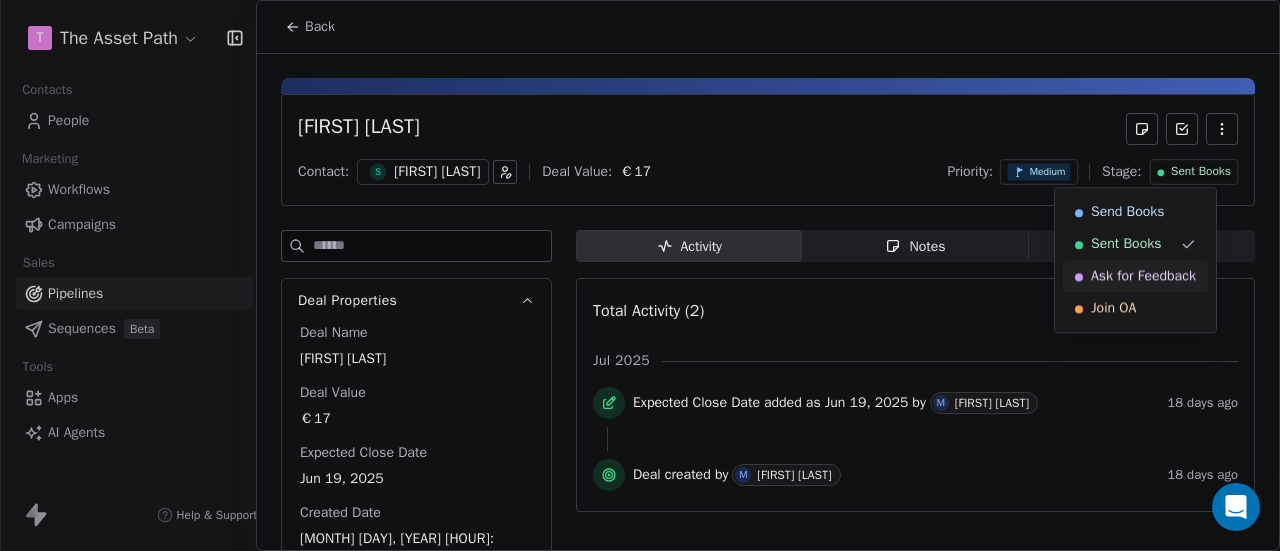 click on "Ask for Feedback" at bounding box center (1143, 276) 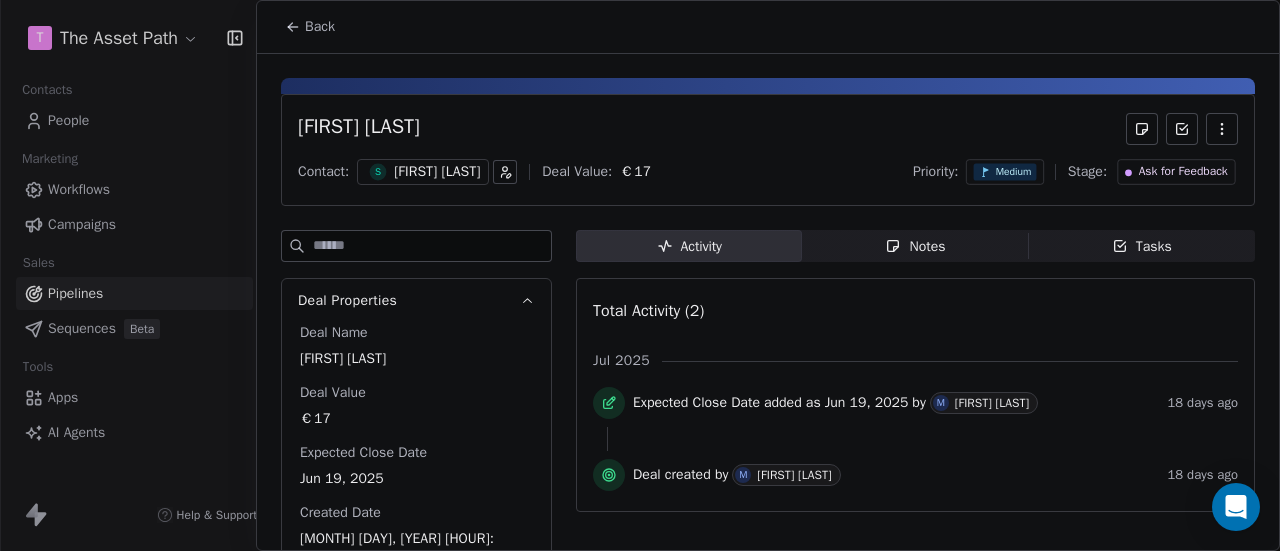 click 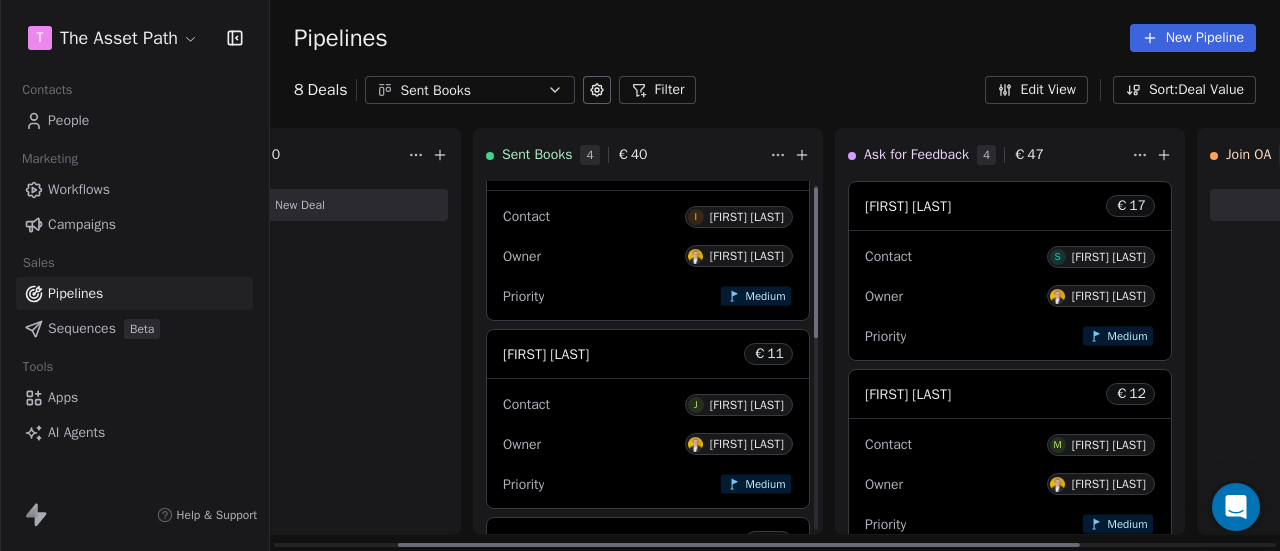 scroll, scrollTop: 0, scrollLeft: 0, axis: both 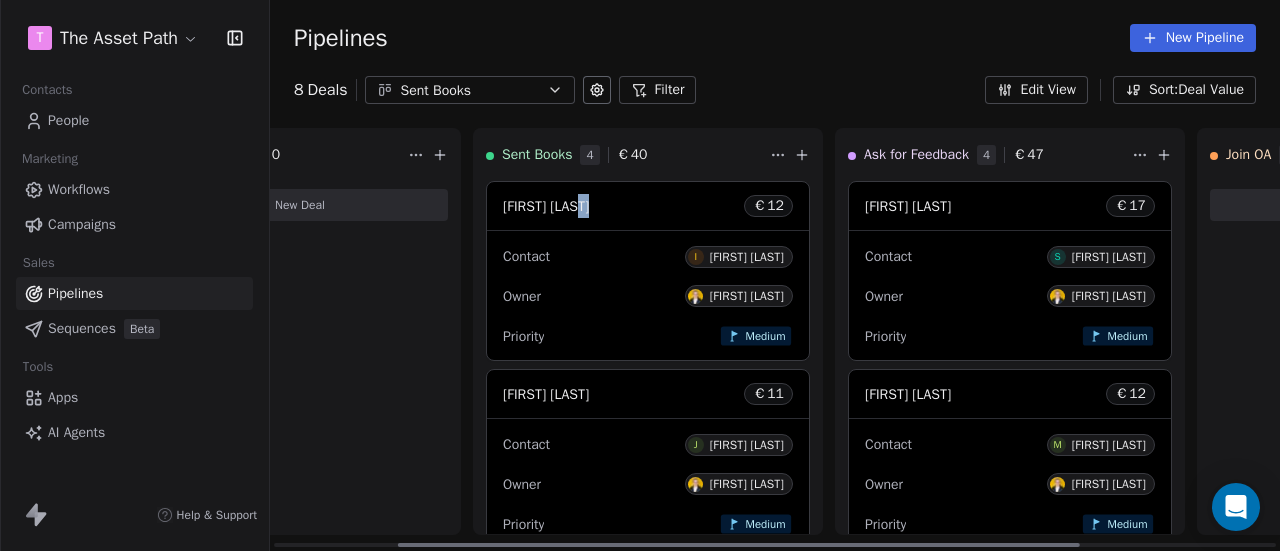 click on "[FIRST] [LAST] € 12" at bounding box center [648, 206] 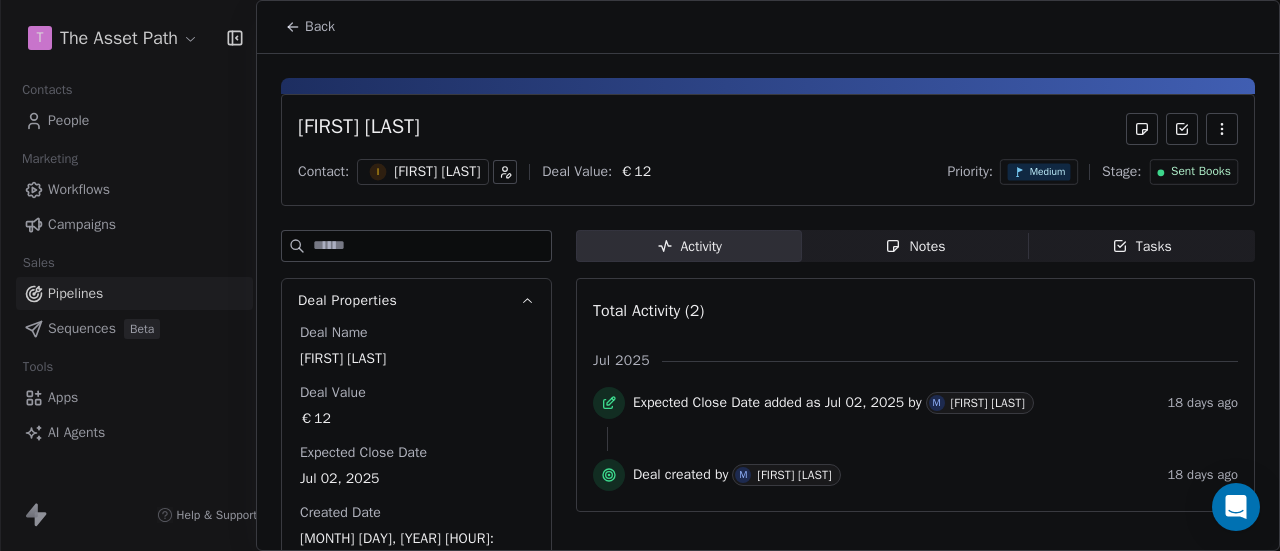 click 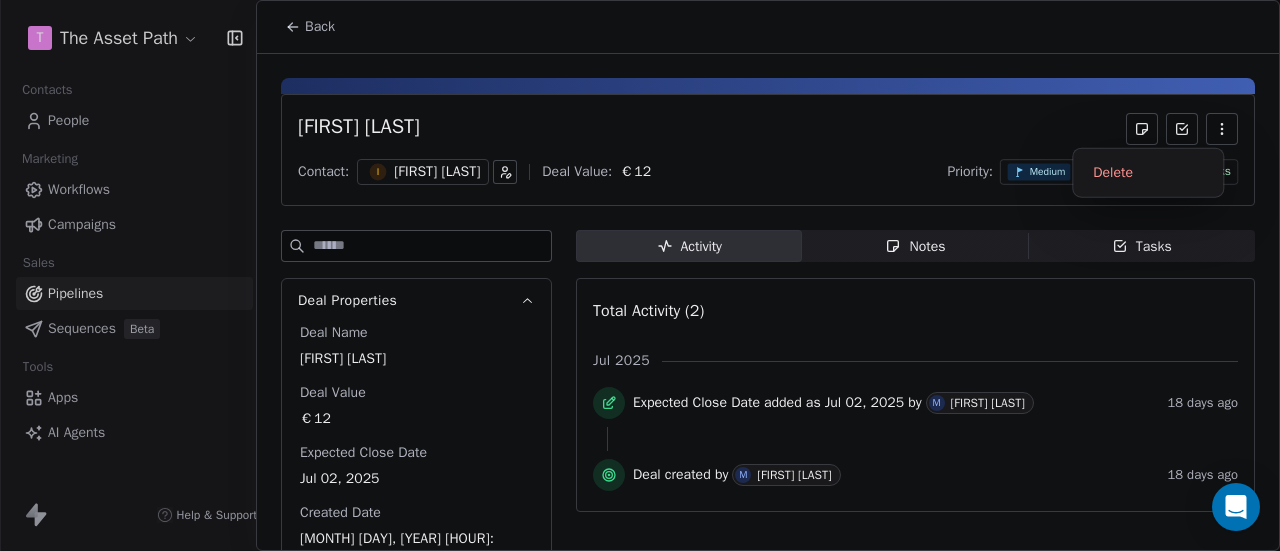 click on "[FIRST] [LAST]" at bounding box center [768, 129] 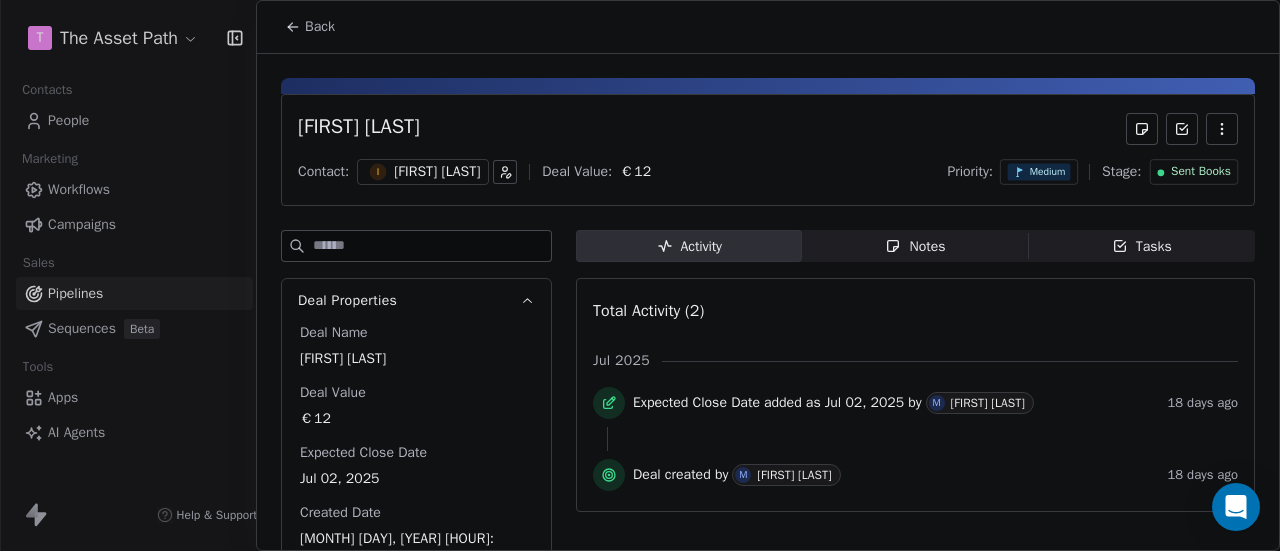 click on "Sent Books" at bounding box center (1201, 172) 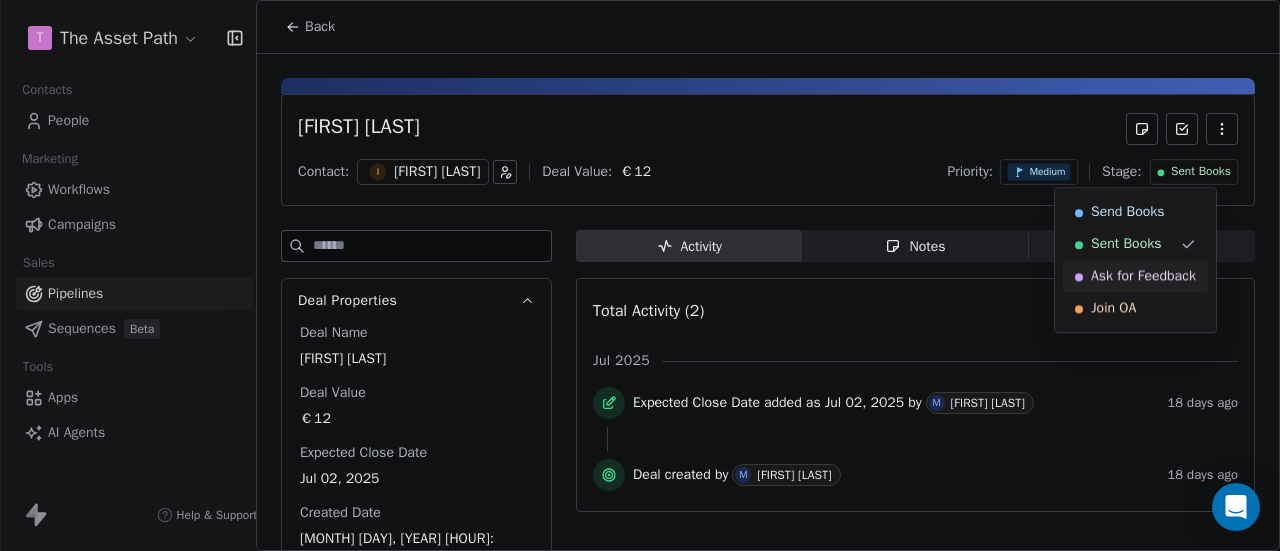 click on "Ask for Feedback" at bounding box center [1143, 276] 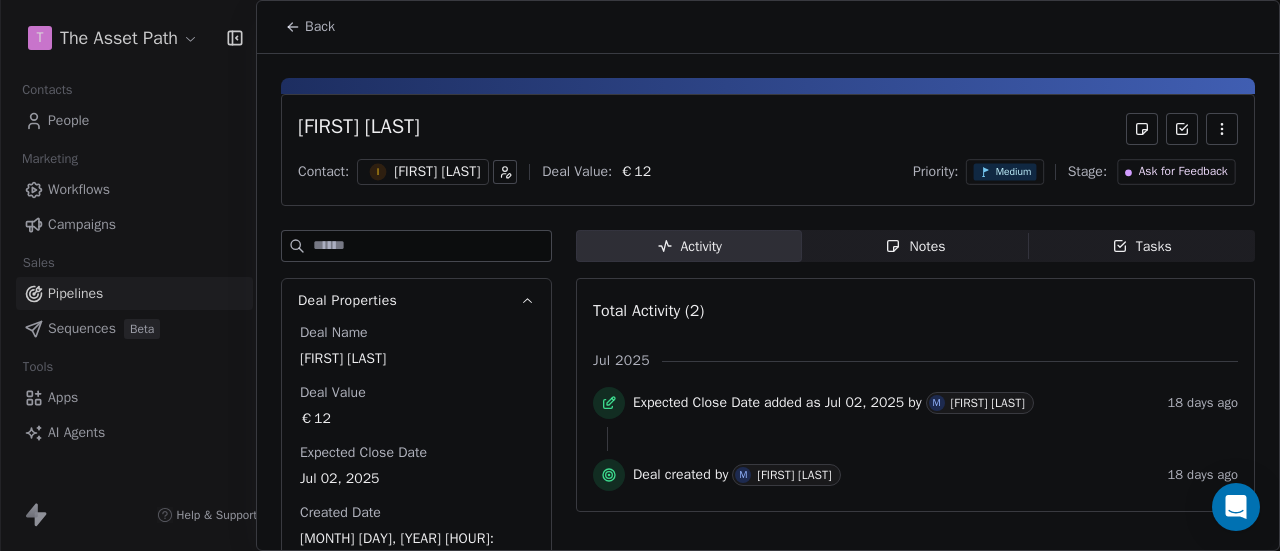 click on "Back" at bounding box center [320, 27] 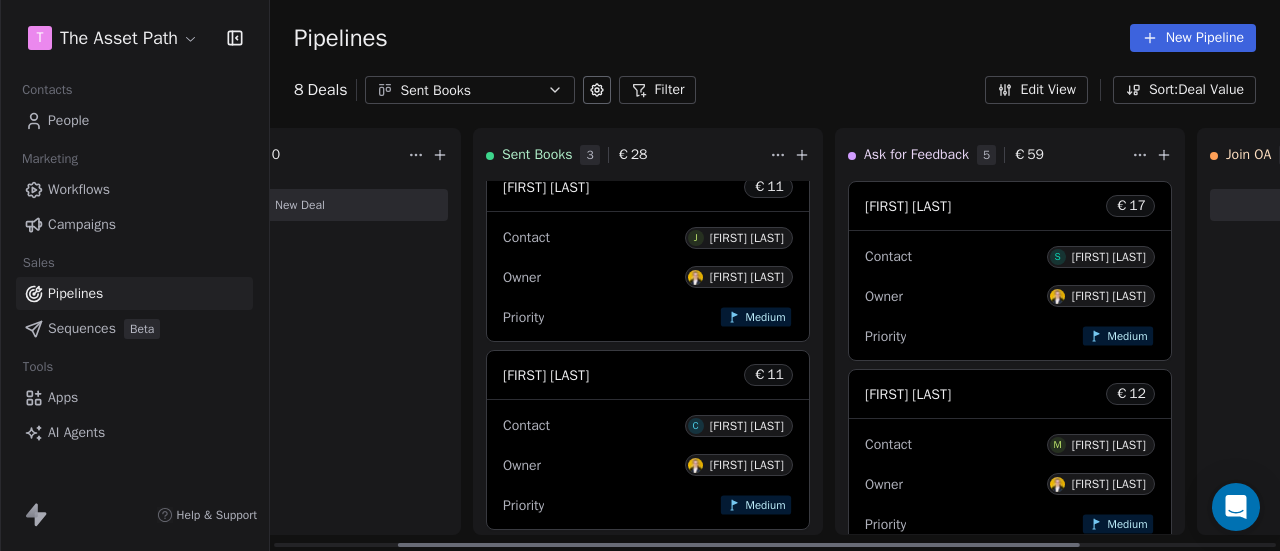 scroll, scrollTop: 0, scrollLeft: 0, axis: both 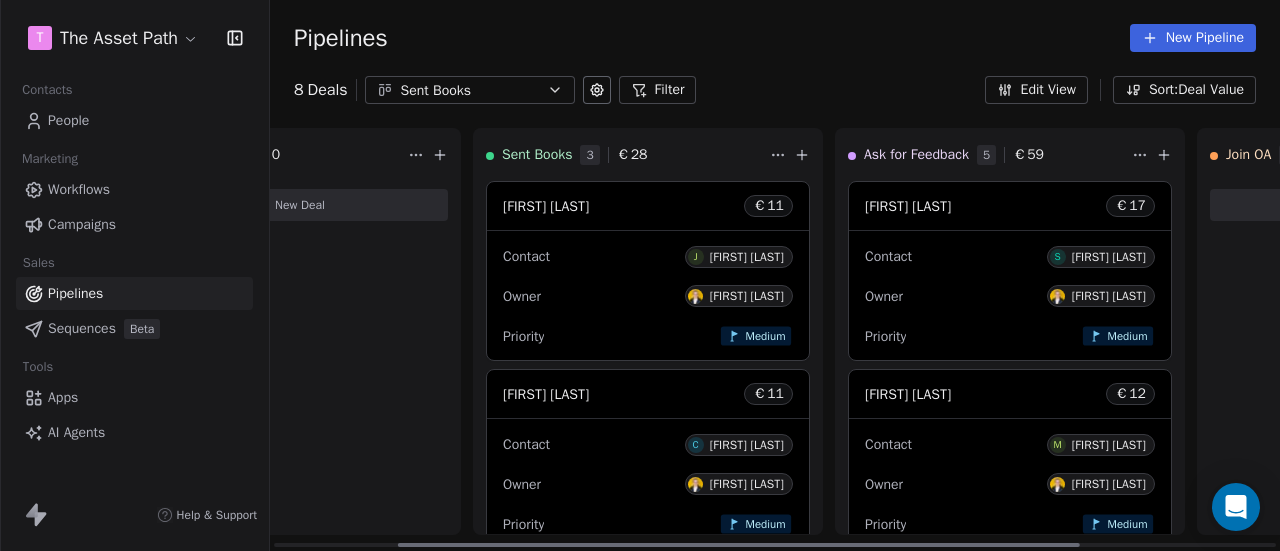 click on "[FIRST] [LAST] € 11" at bounding box center (648, 206) 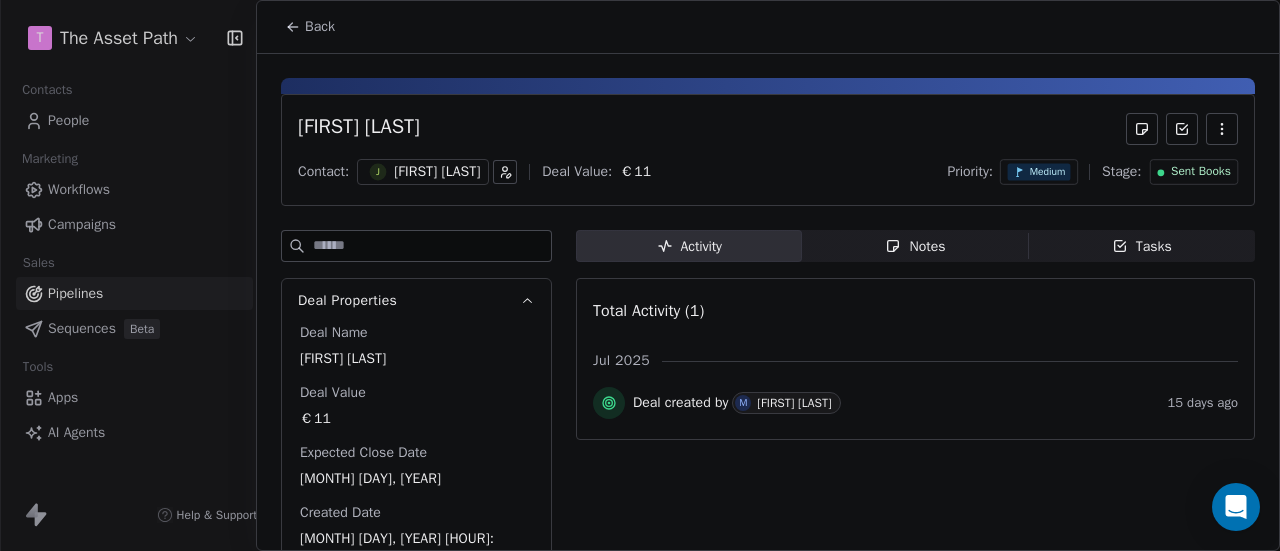 click on "Back" at bounding box center (310, 27) 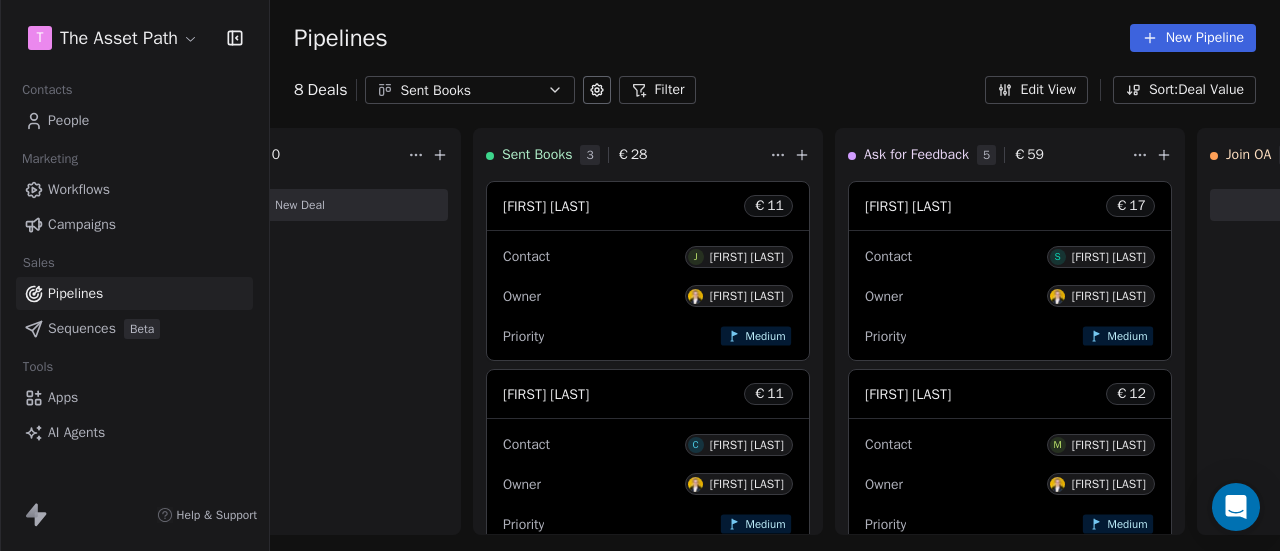 click on "People" at bounding box center [134, 120] 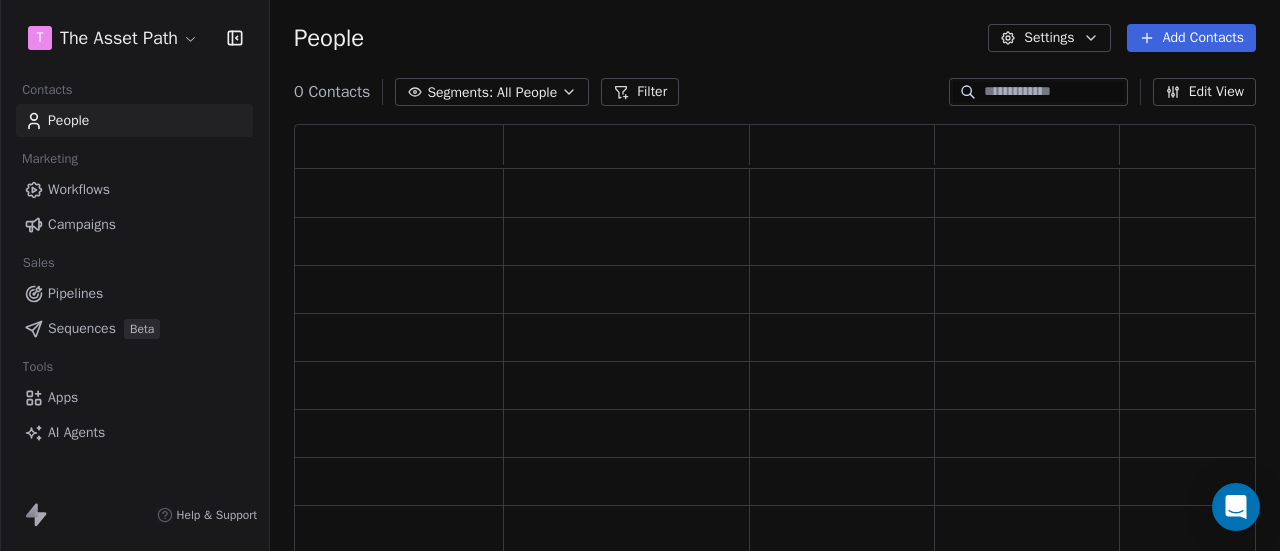 scroll, scrollTop: 16, scrollLeft: 16, axis: both 